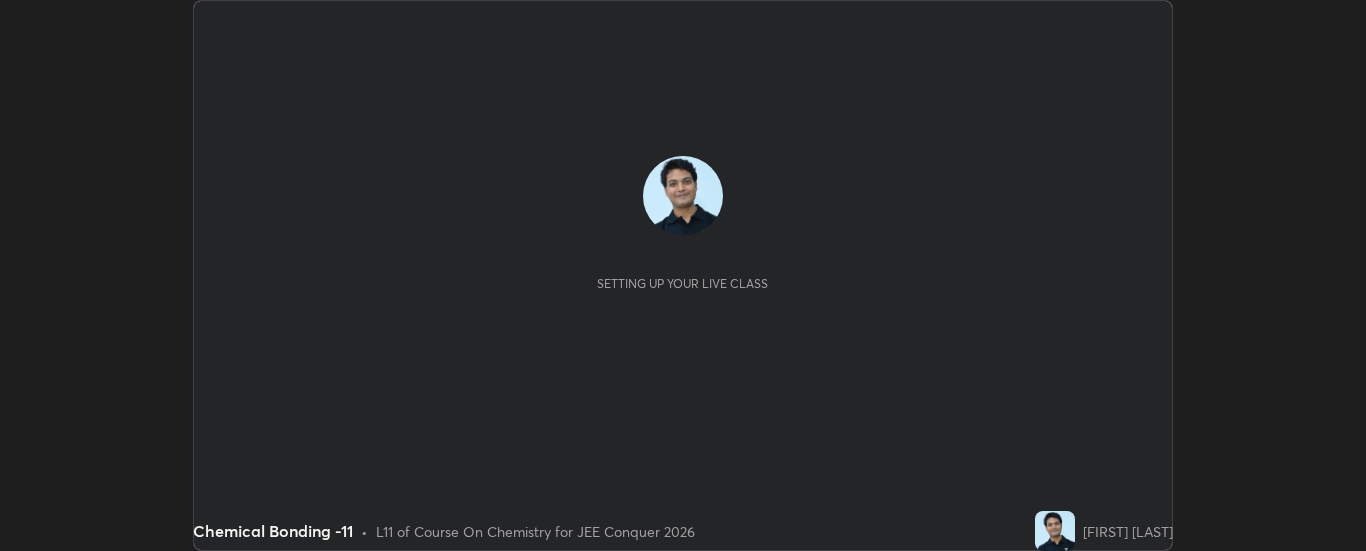 scroll, scrollTop: 0, scrollLeft: 0, axis: both 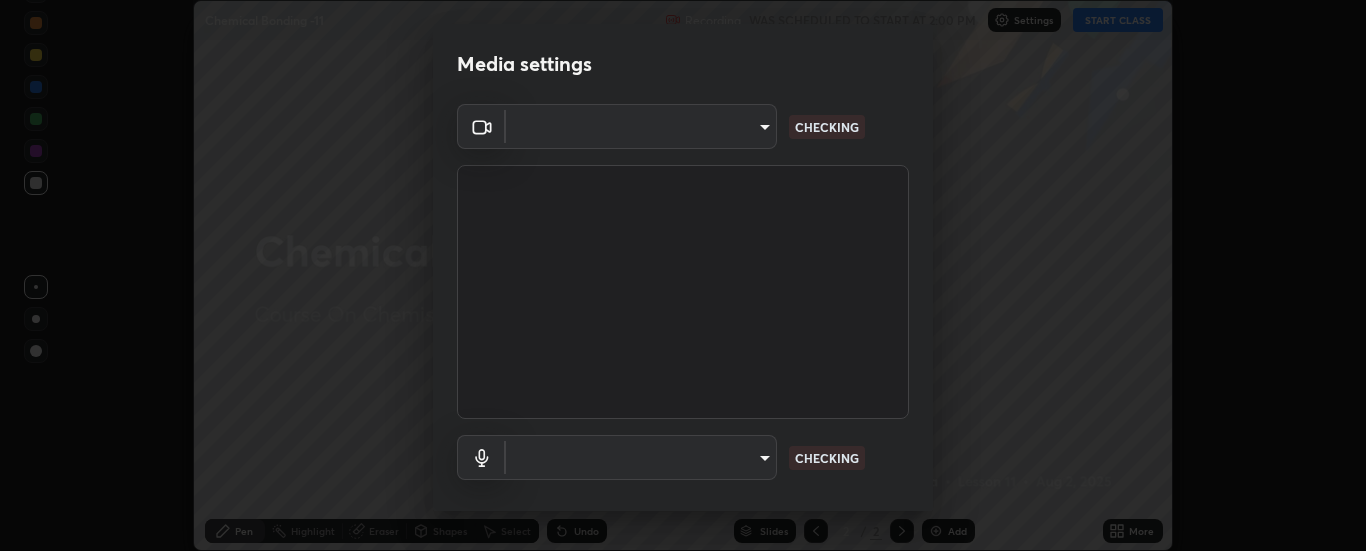 type on "6d3829c99f98afdfe7c29186be8927c2ef9ac3e8f7233b1026567672352cba5b" 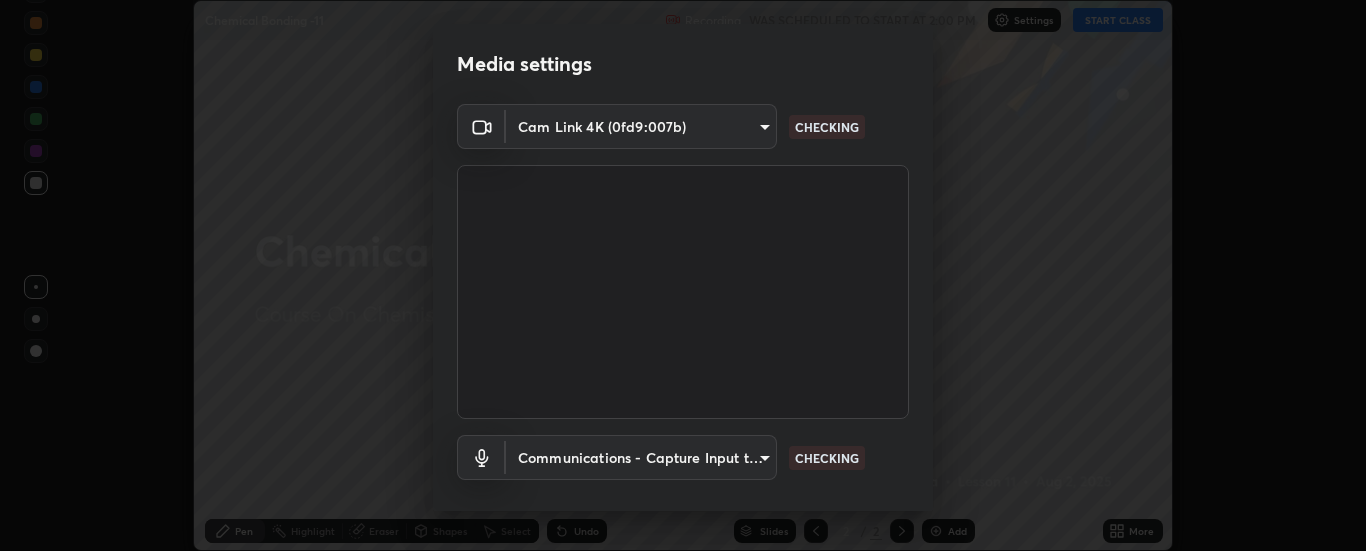 scroll, scrollTop: 105, scrollLeft: 0, axis: vertical 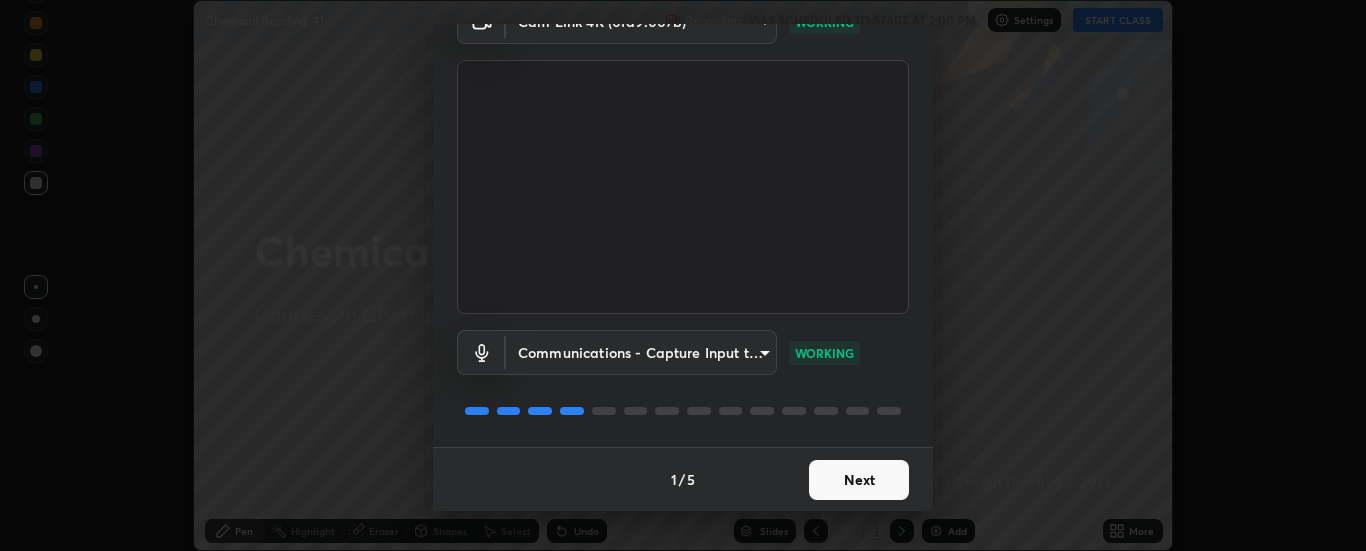 click on "Next" at bounding box center (859, 480) 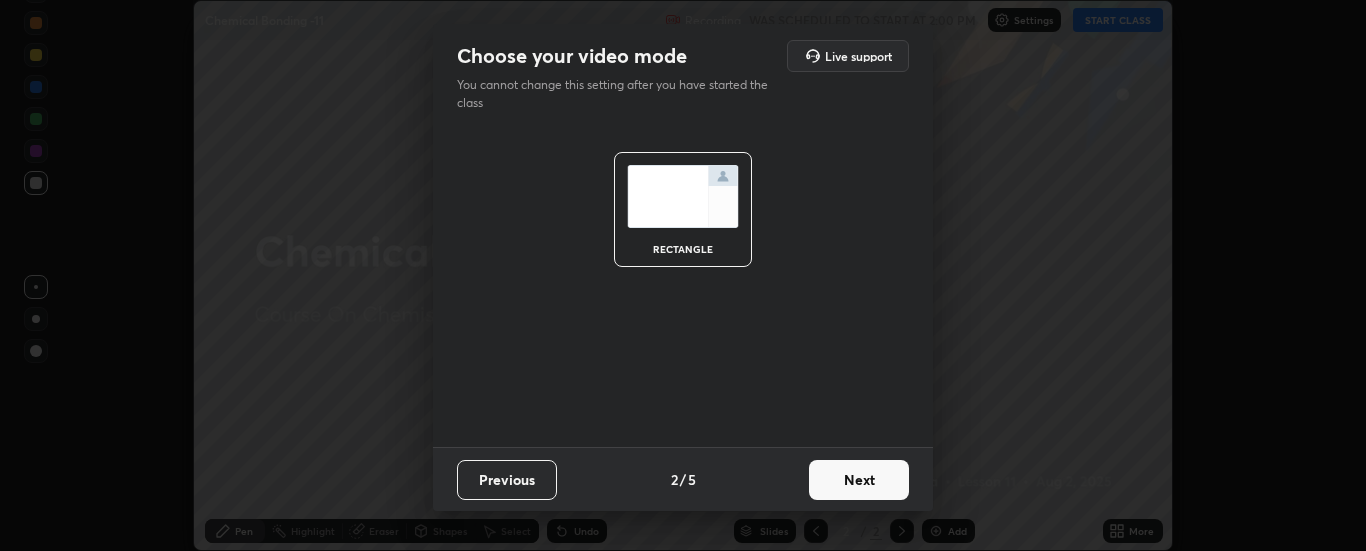 scroll, scrollTop: 0, scrollLeft: 0, axis: both 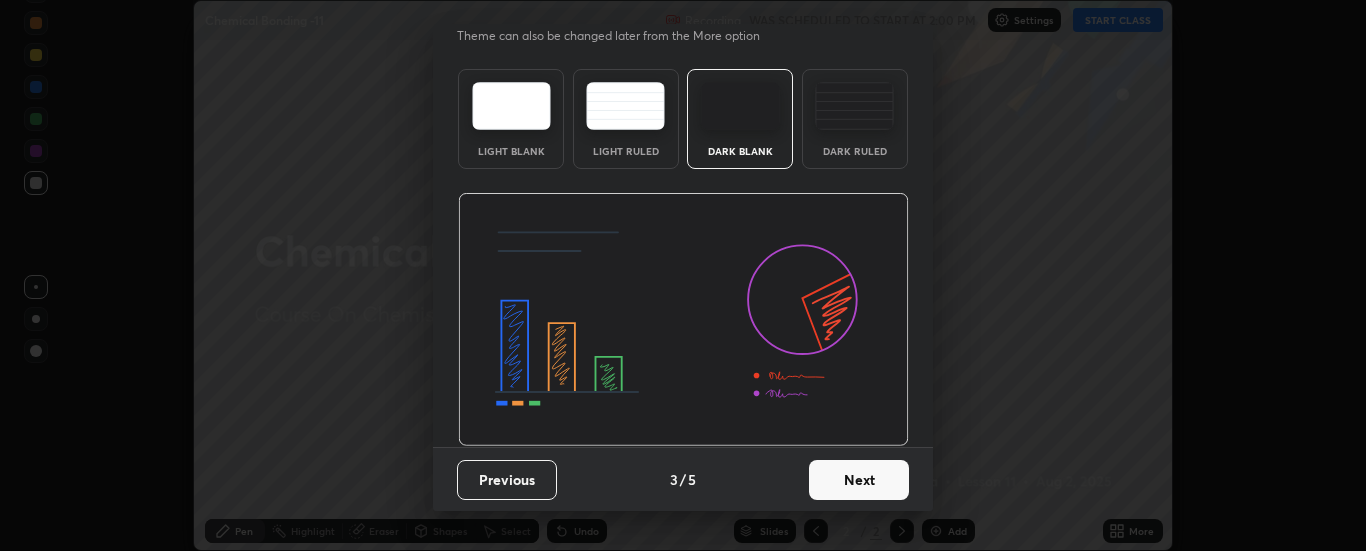 click on "Next" at bounding box center [859, 480] 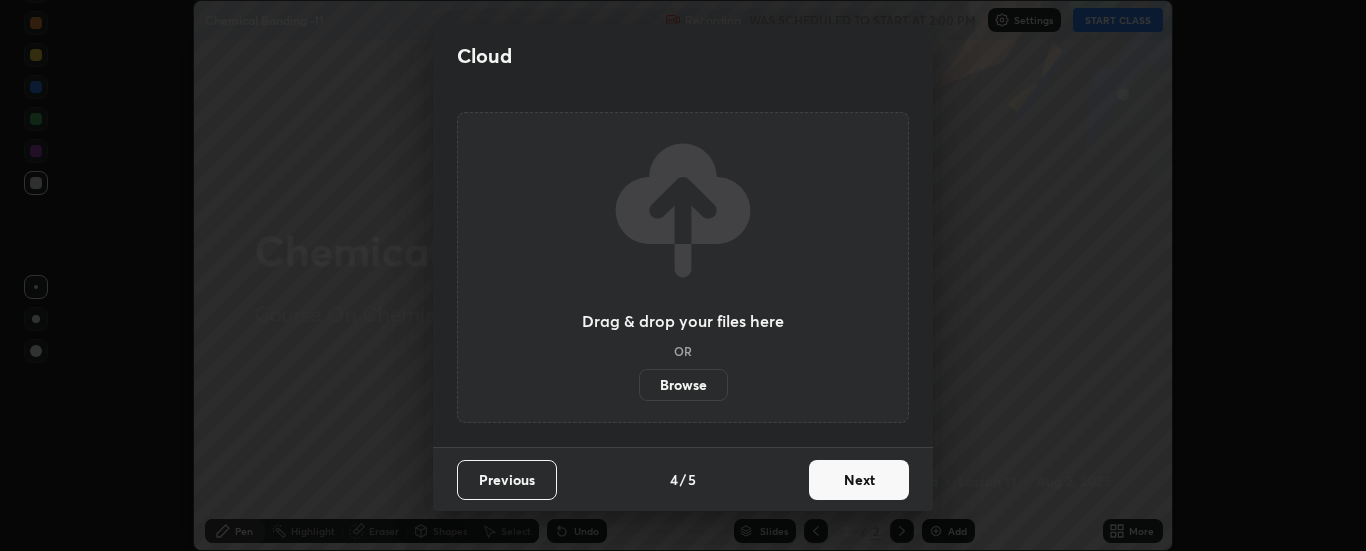 click on "Next" at bounding box center [859, 480] 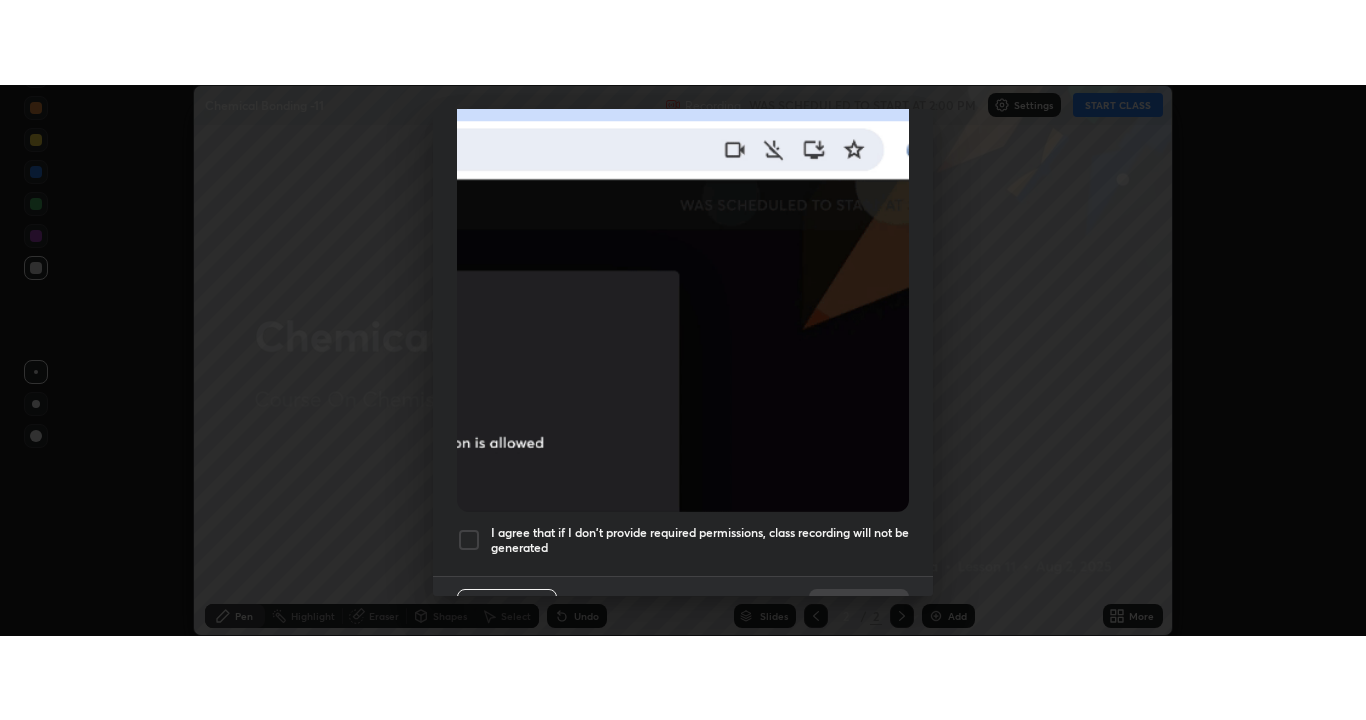 scroll, scrollTop: 513, scrollLeft: 0, axis: vertical 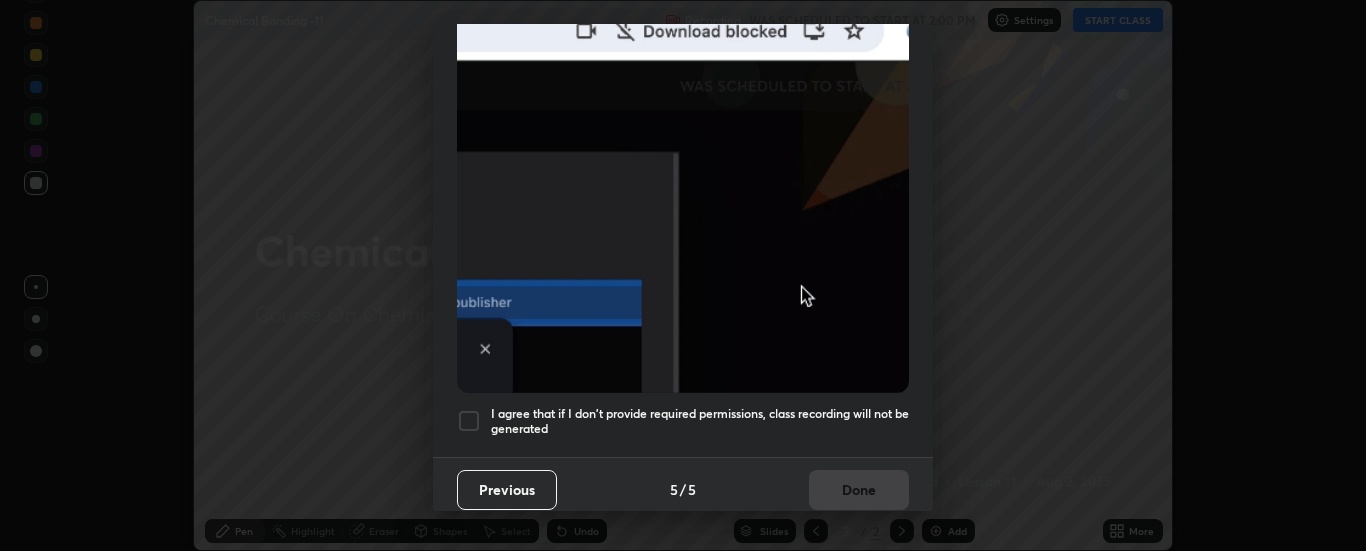 click at bounding box center [469, 421] 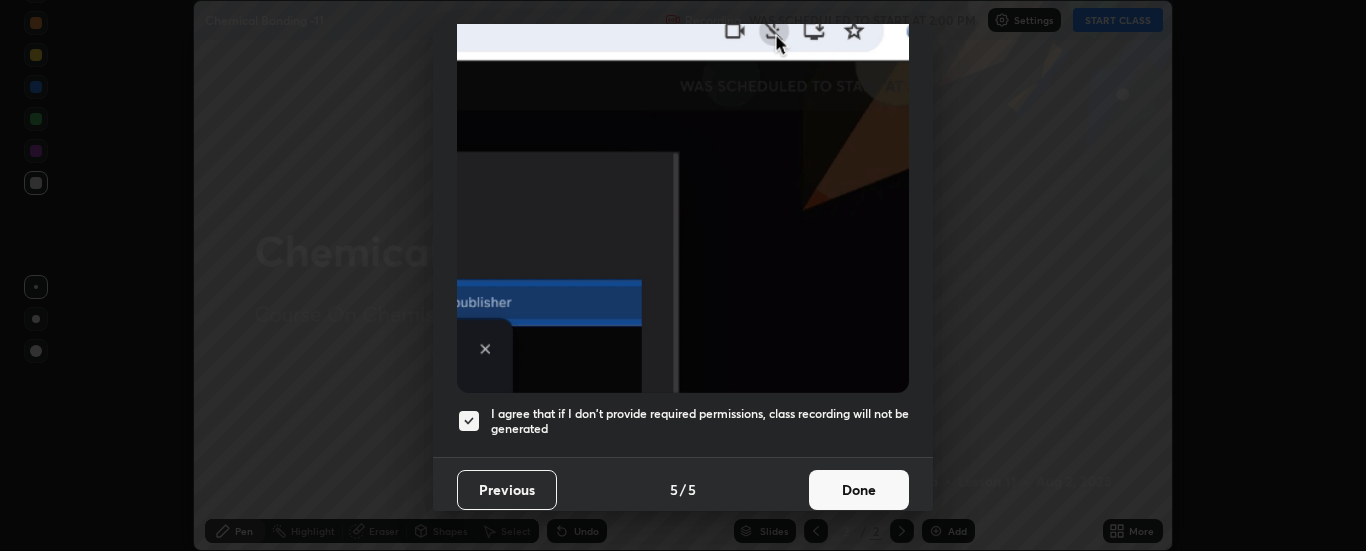 click on "Done" at bounding box center [859, 490] 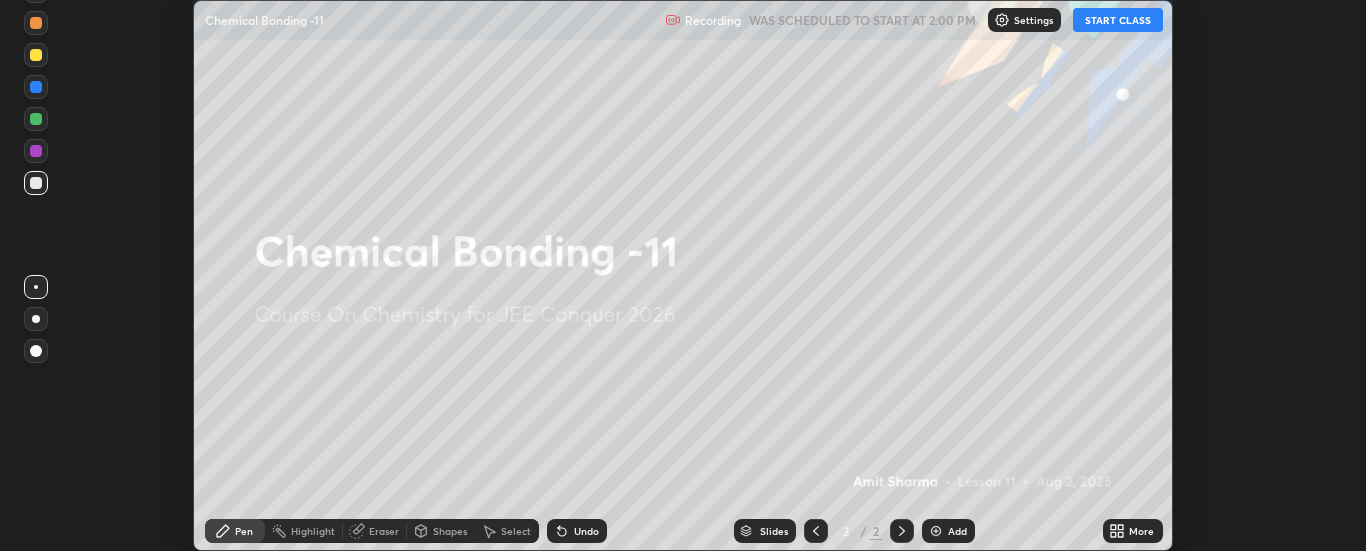 click on "START CLASS" at bounding box center (1118, 20) 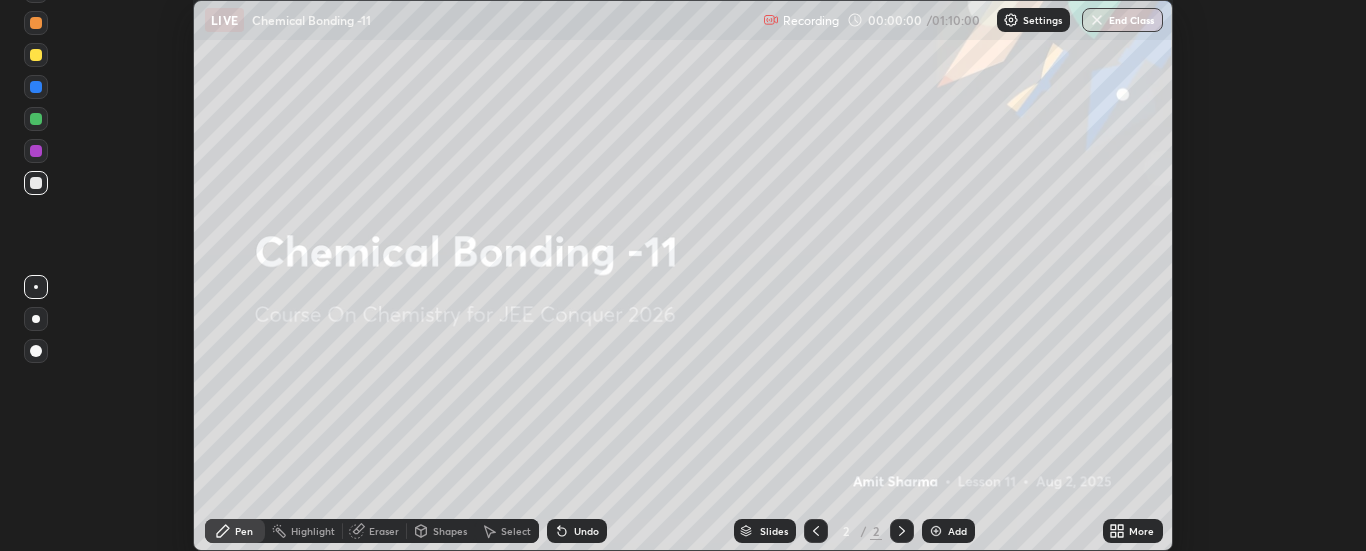 click 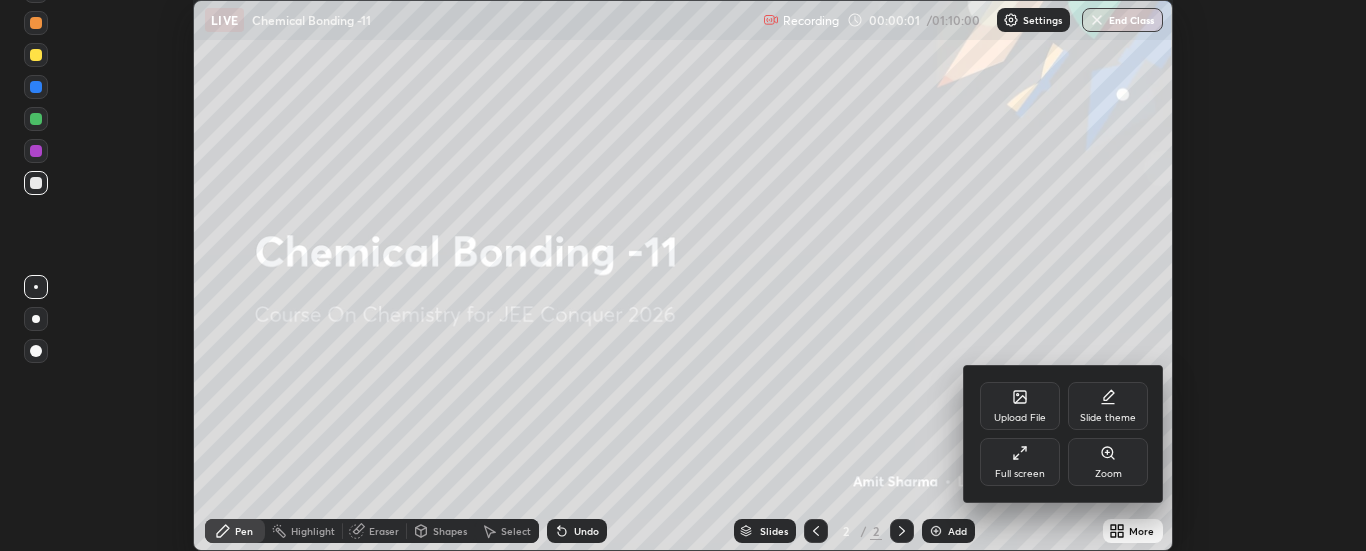 click on "Full screen" at bounding box center (1020, 462) 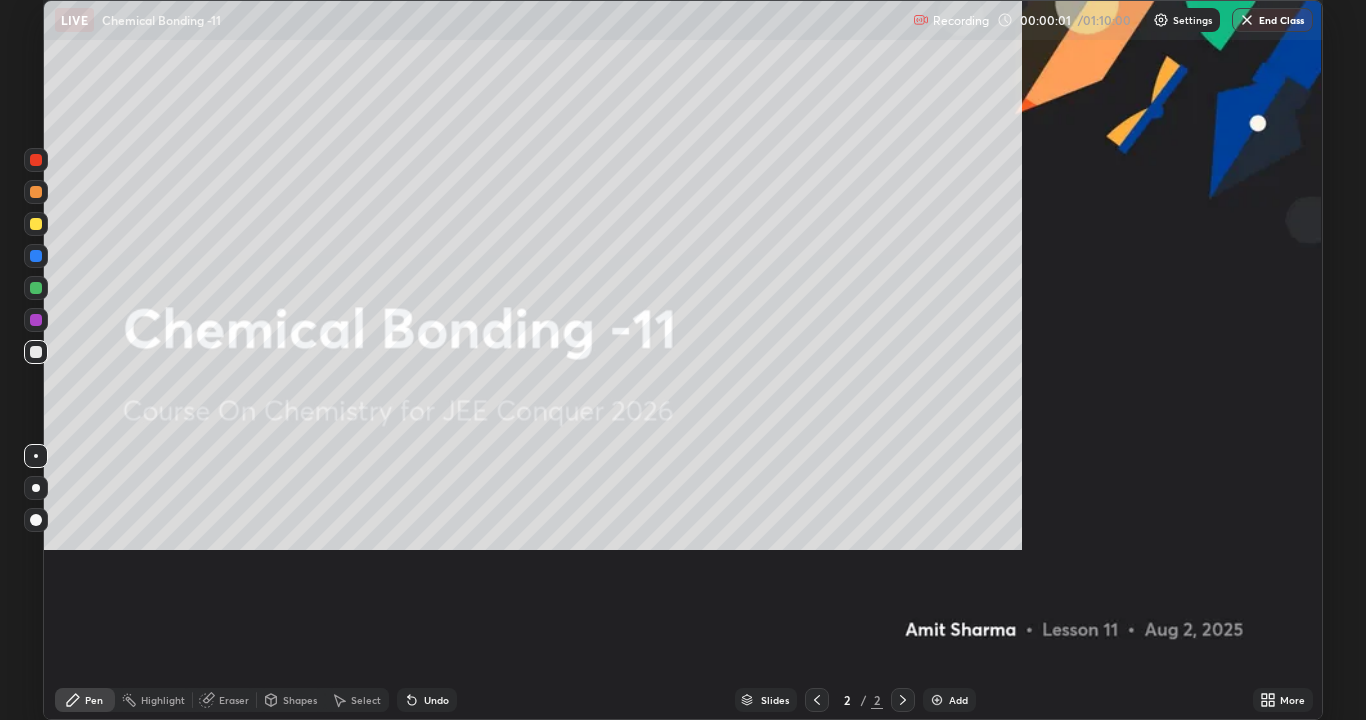 scroll, scrollTop: 99280, scrollLeft: 98634, axis: both 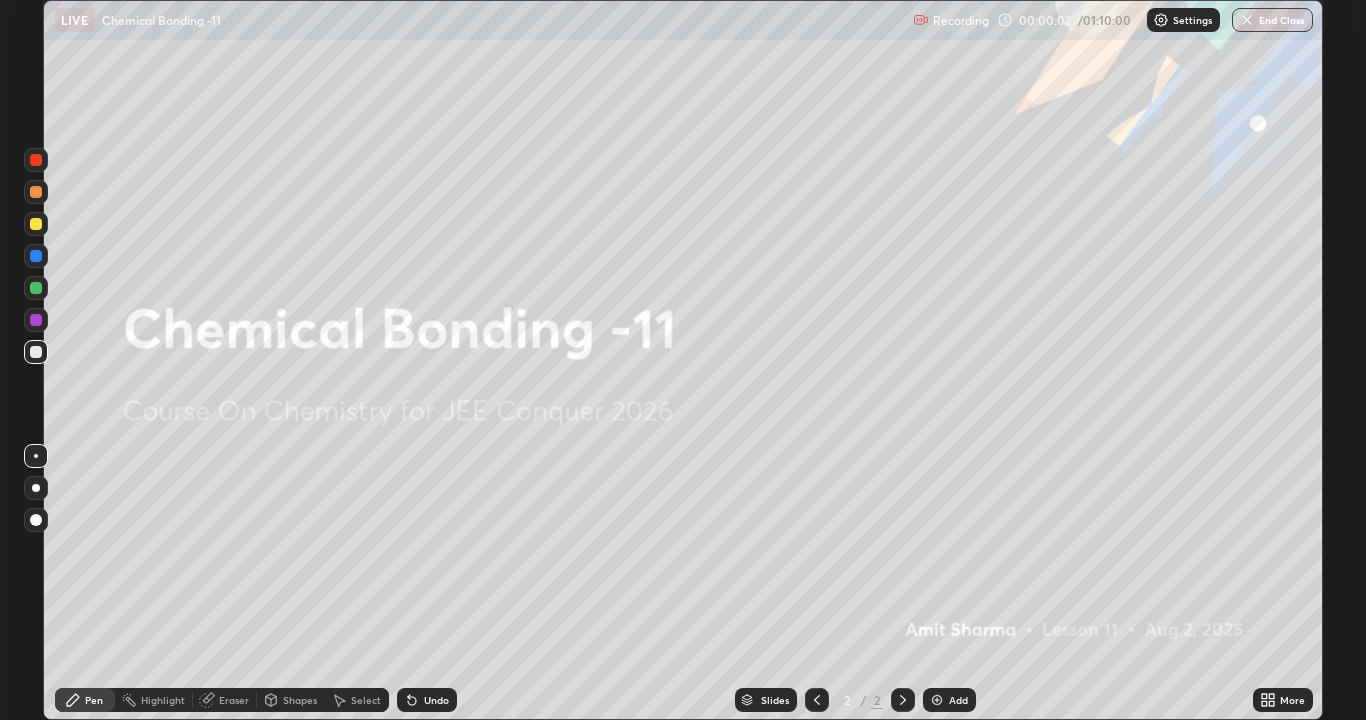 click at bounding box center [937, 700] 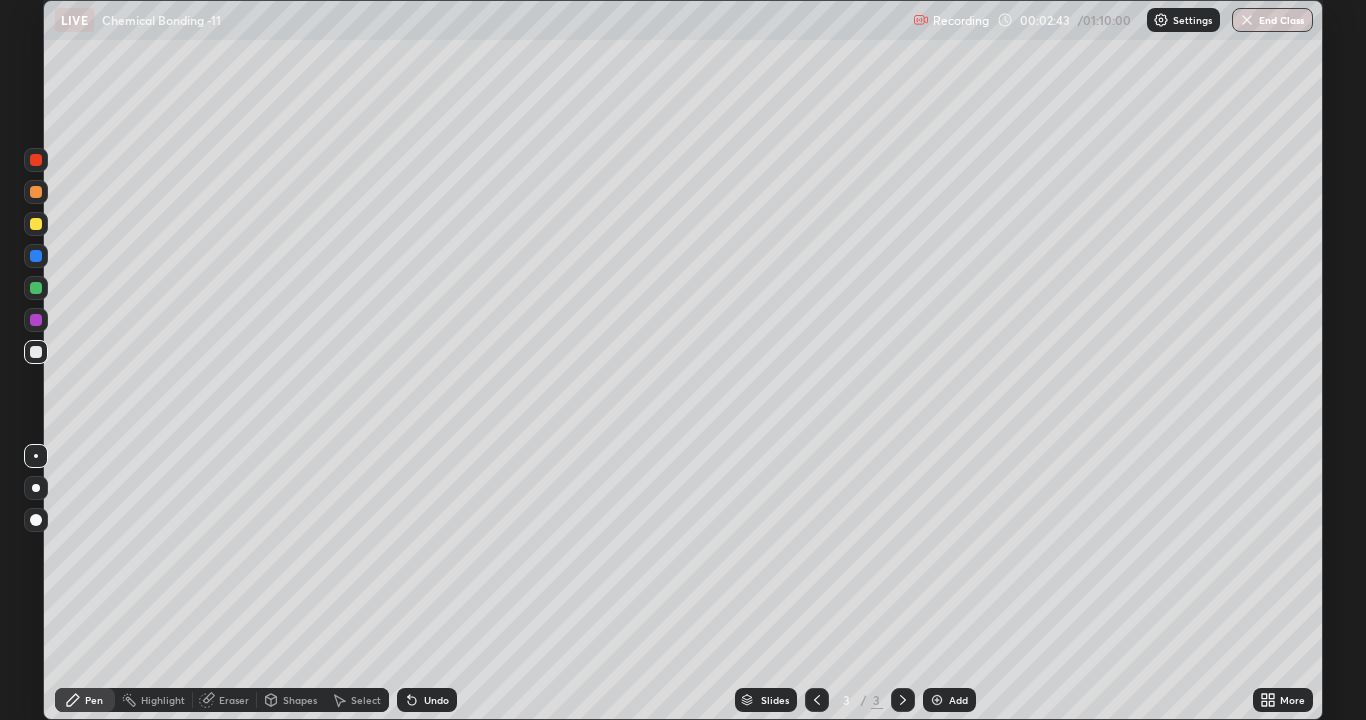 click at bounding box center [937, 700] 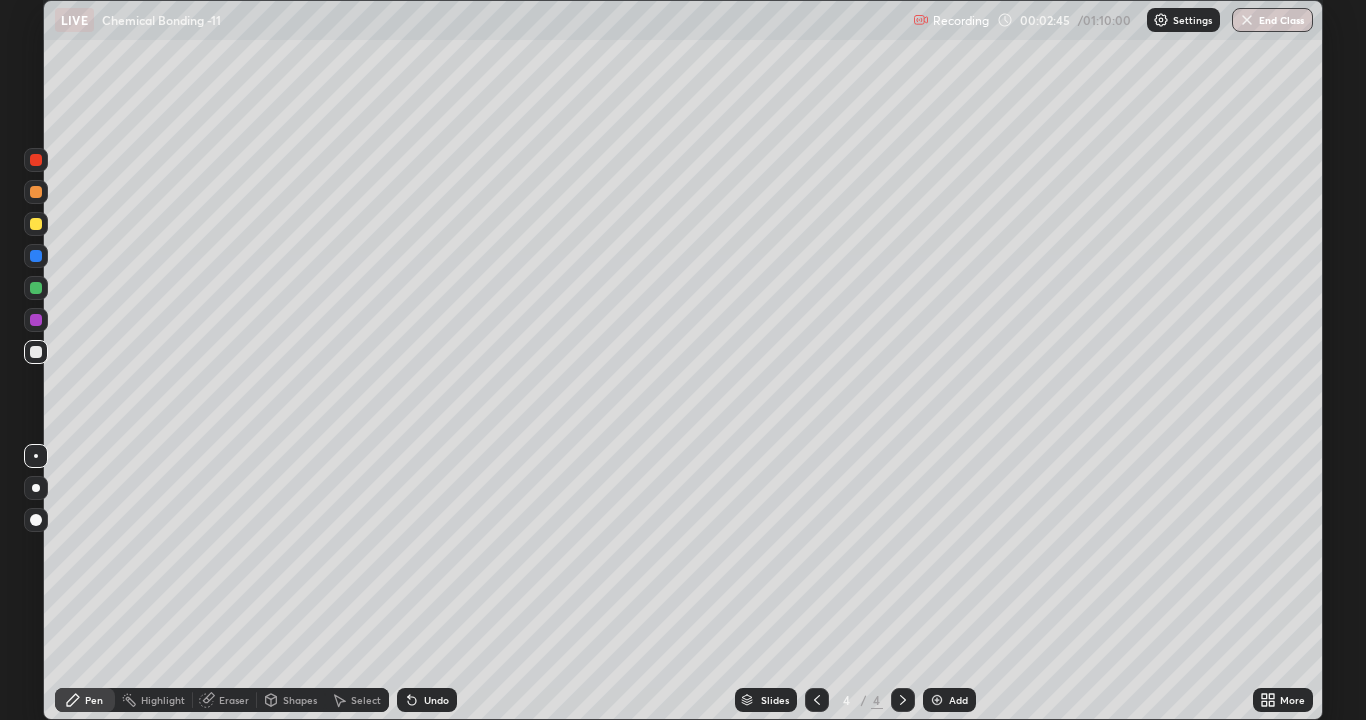 click at bounding box center [36, 224] 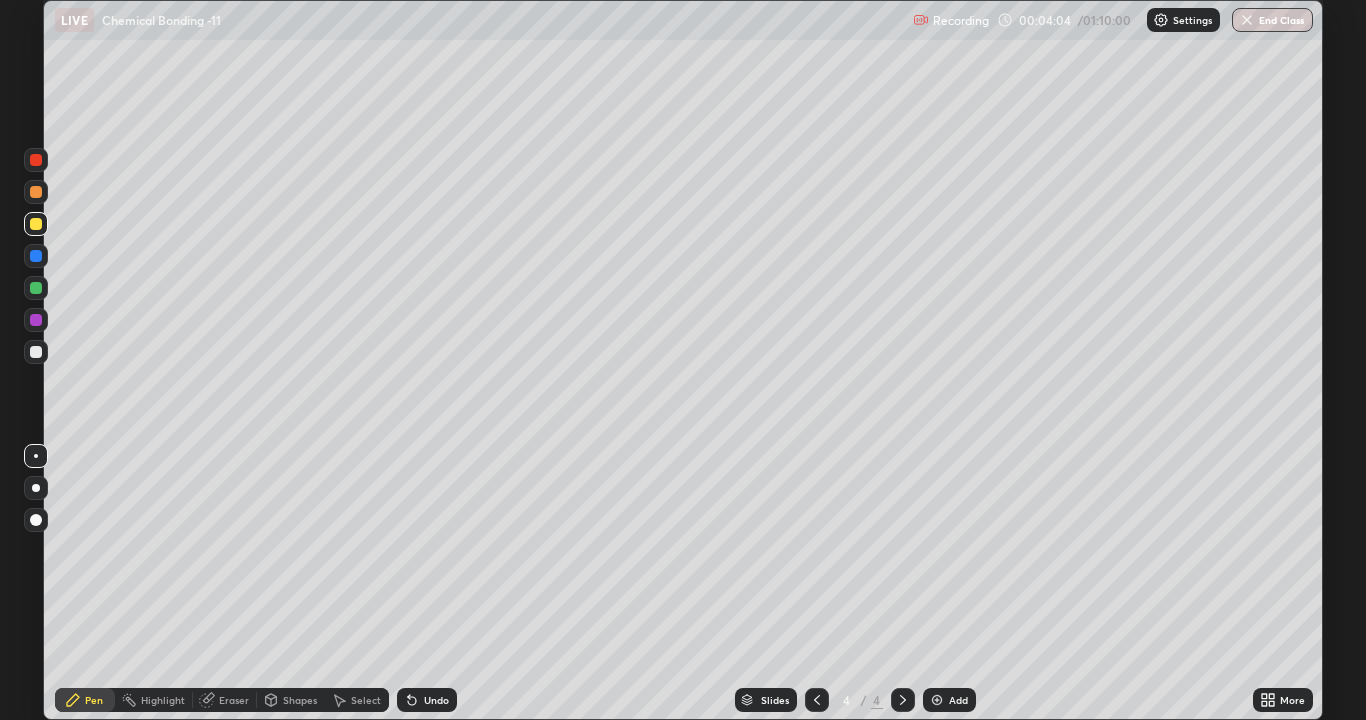 click at bounding box center [36, 352] 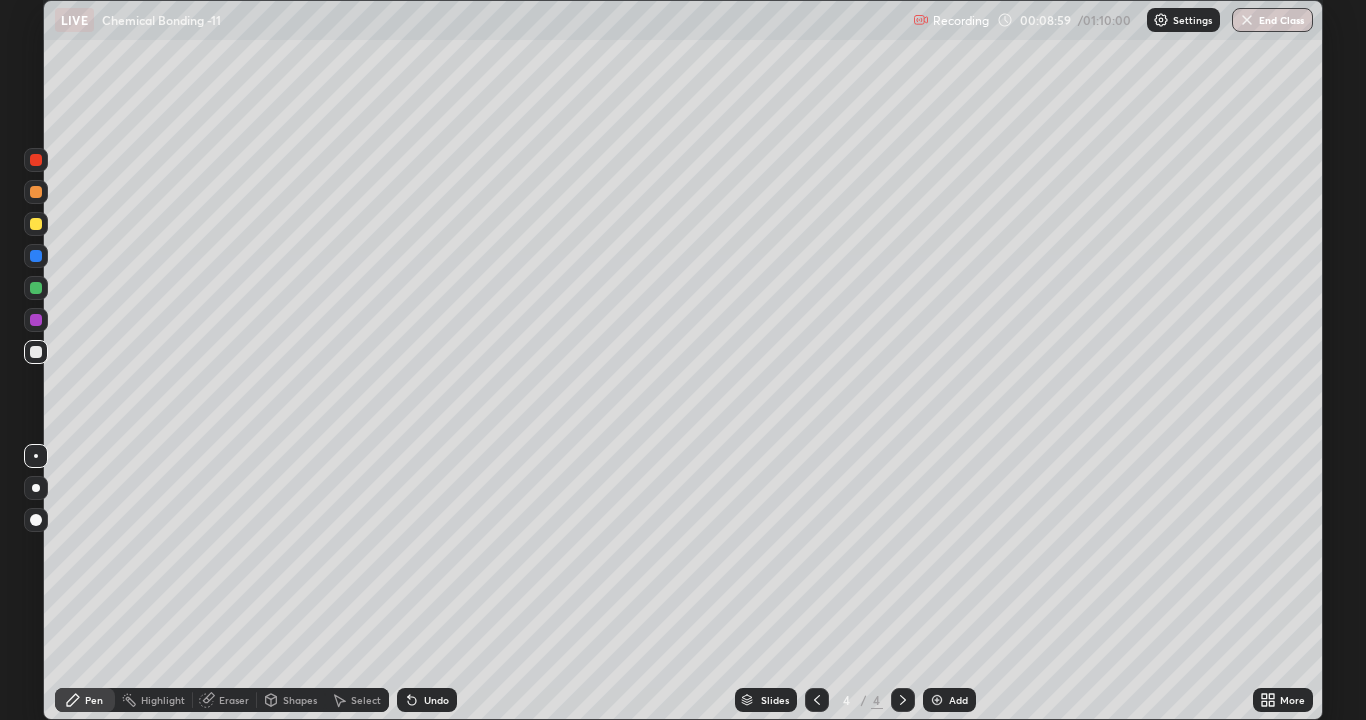 click at bounding box center [937, 700] 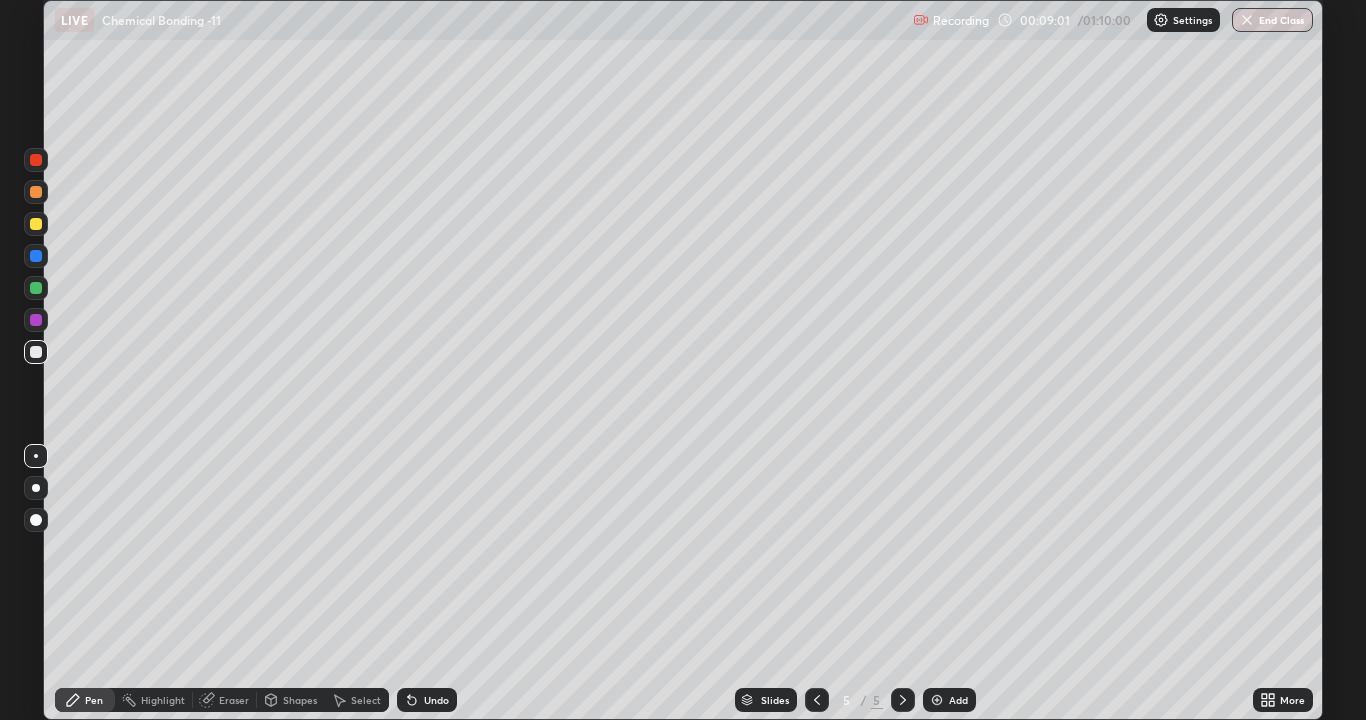 click 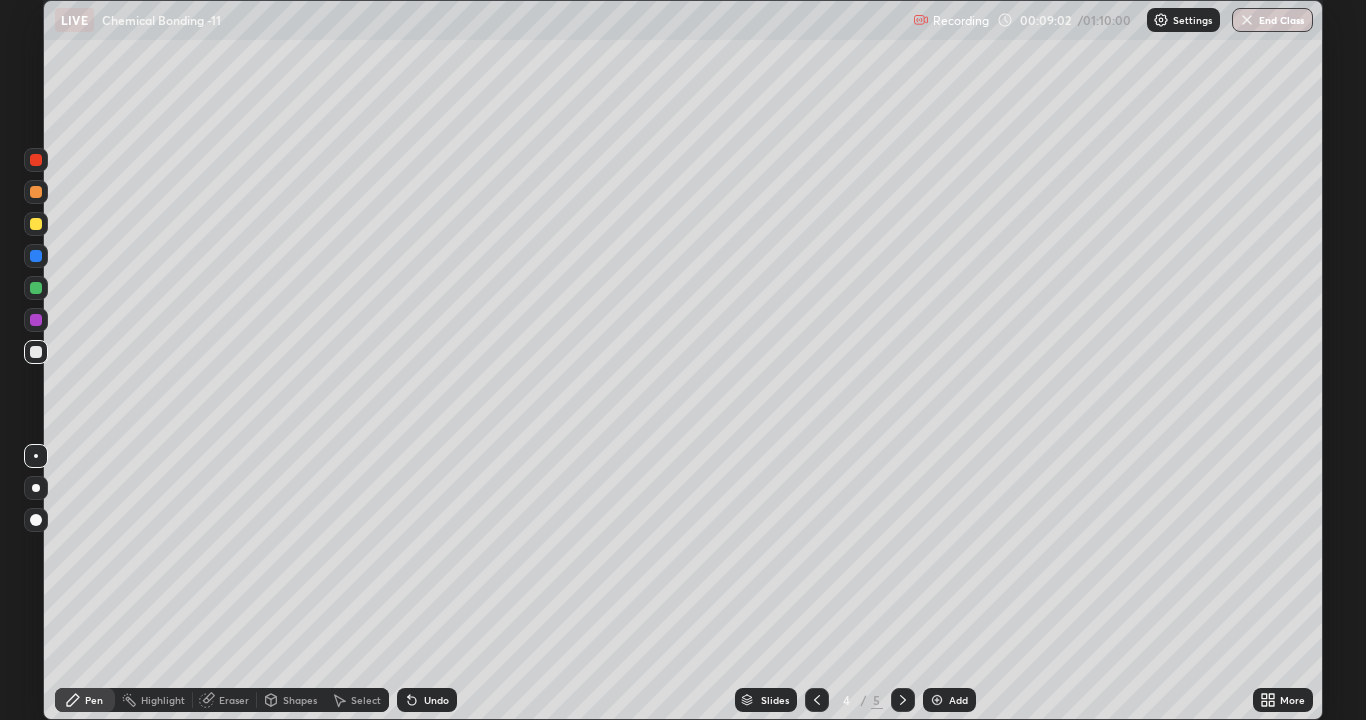 click 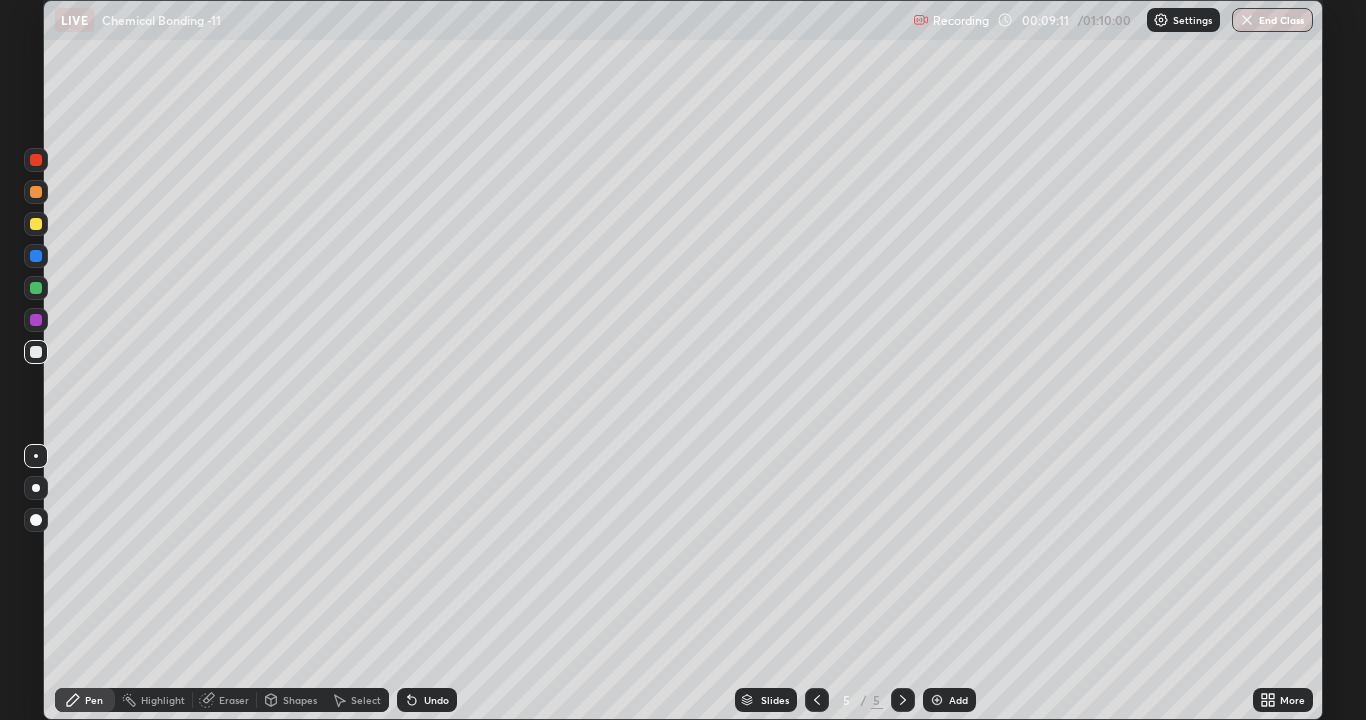 click at bounding box center (36, 224) 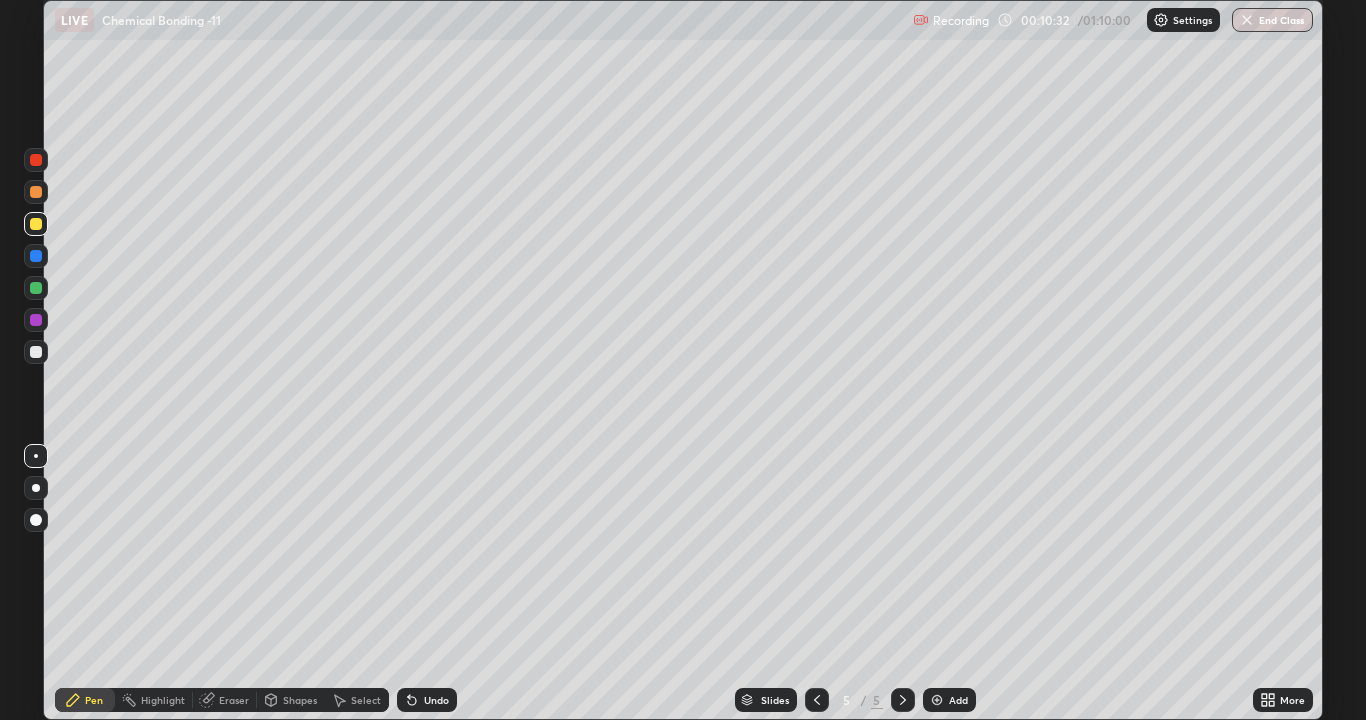click at bounding box center [36, 352] 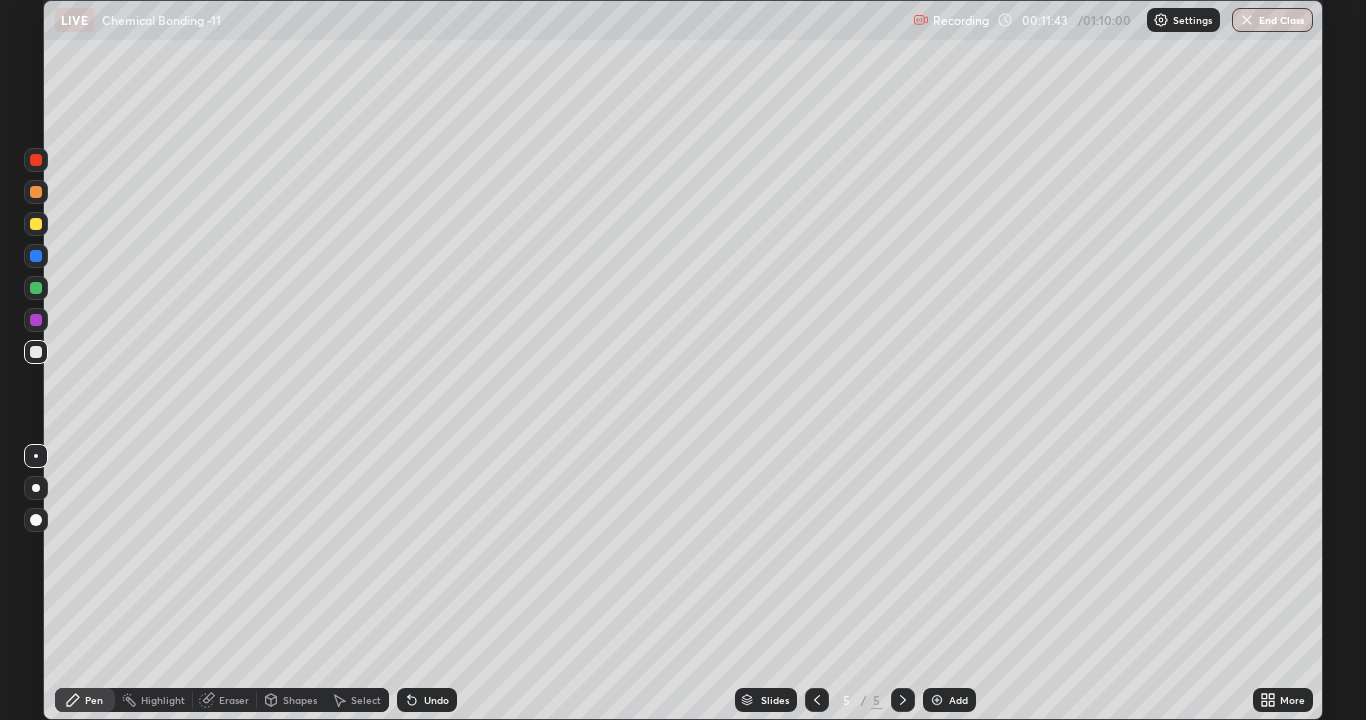 click at bounding box center [36, 320] 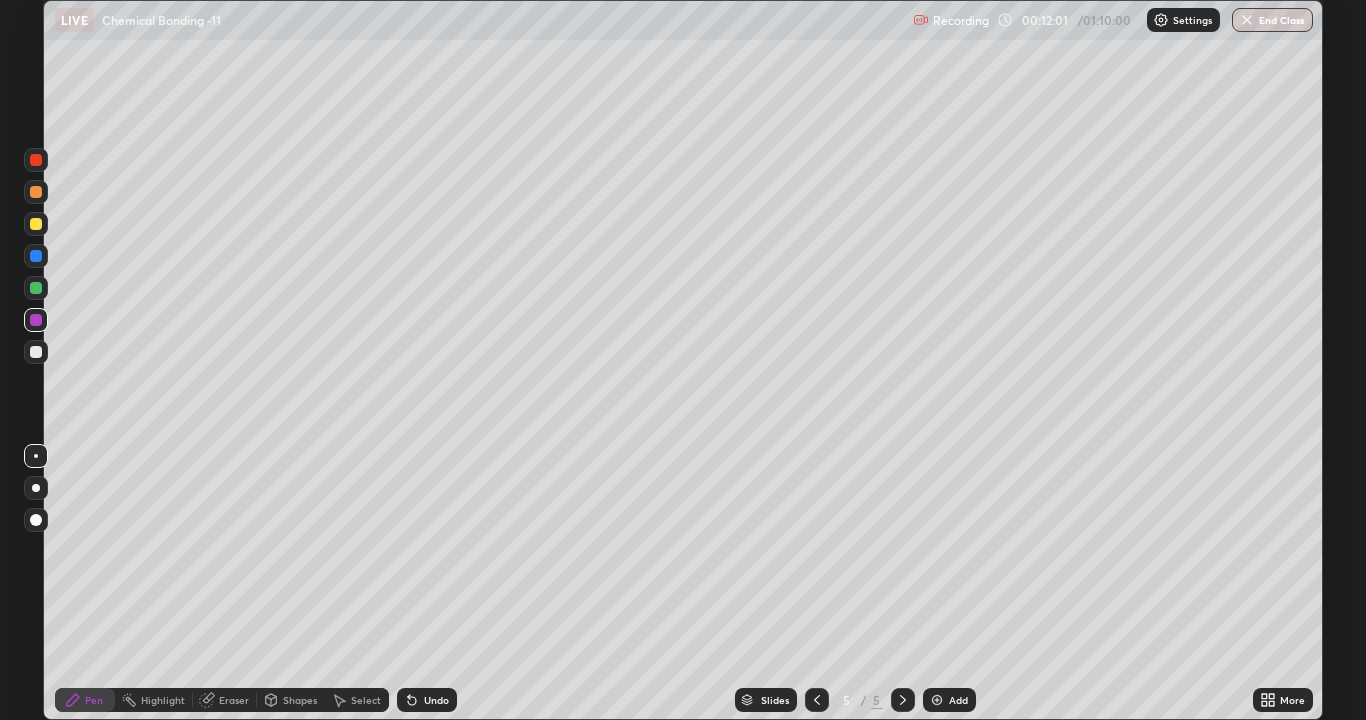 click at bounding box center (36, 352) 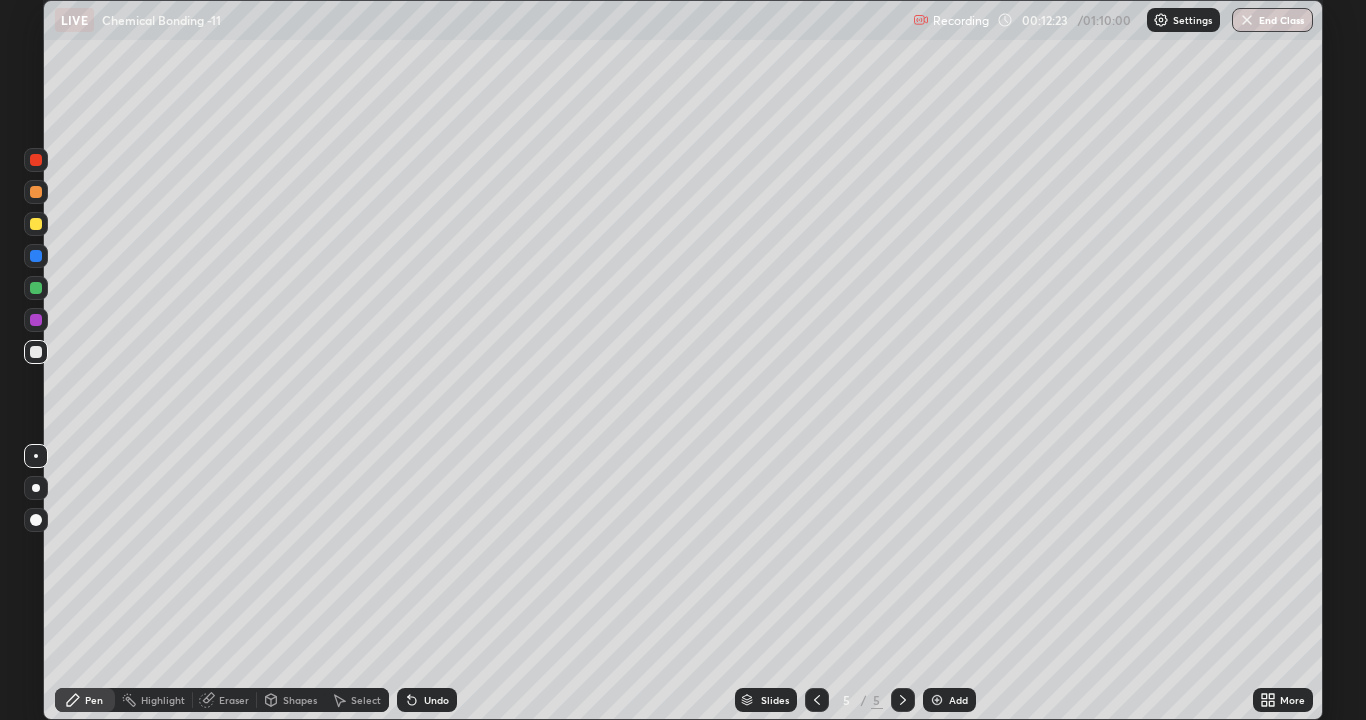 click at bounding box center (937, 700) 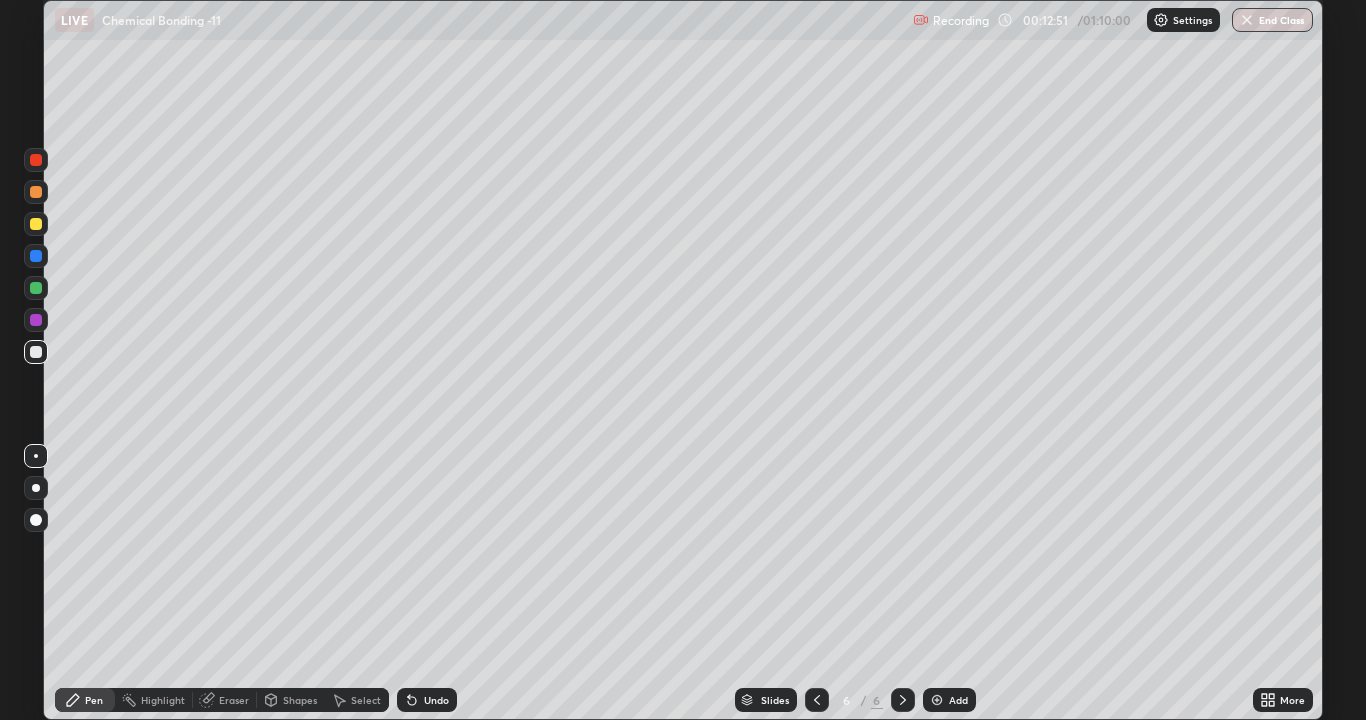 click at bounding box center (36, 320) 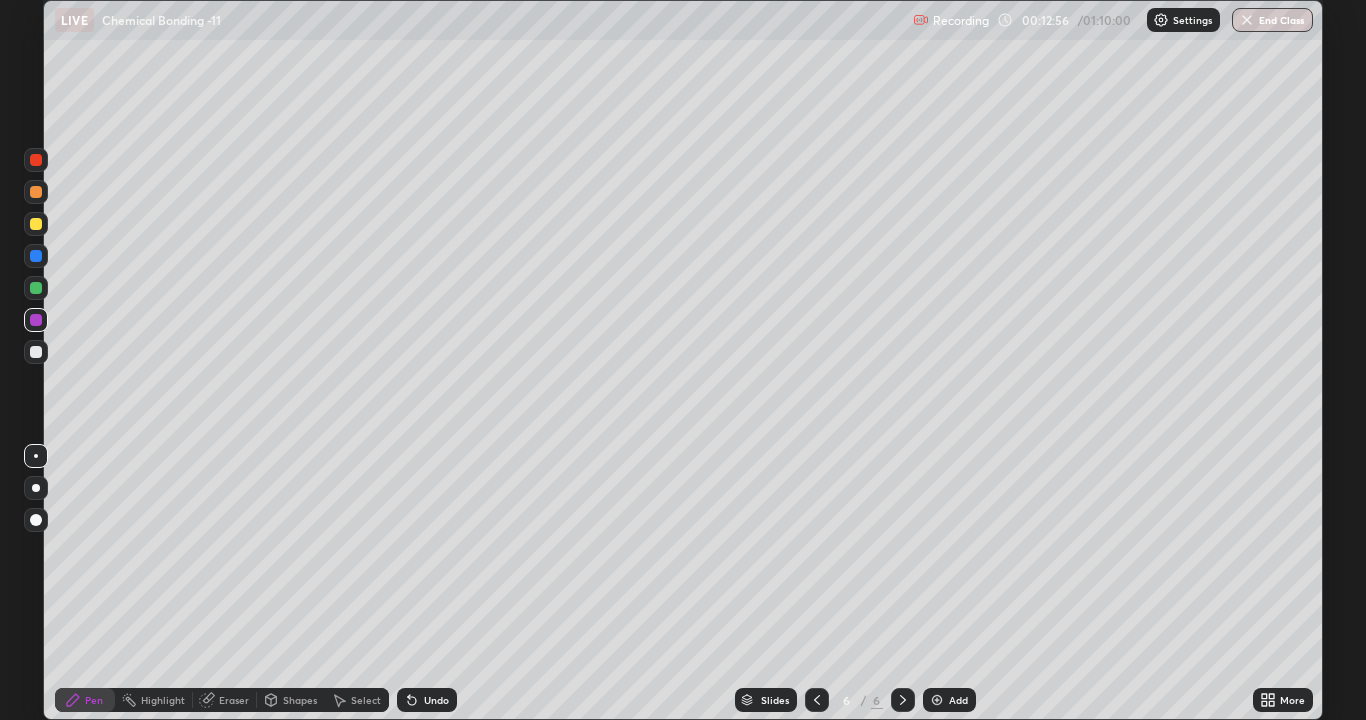 click at bounding box center [36, 352] 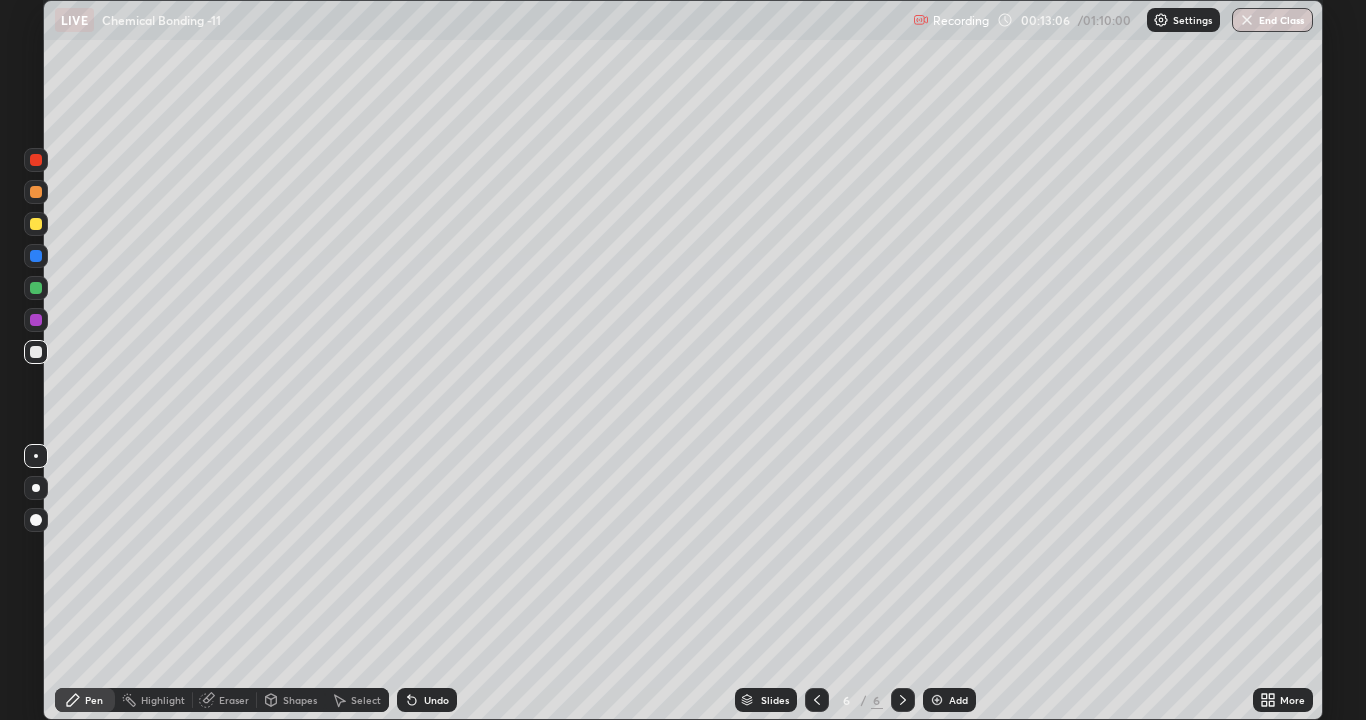 click at bounding box center [36, 320] 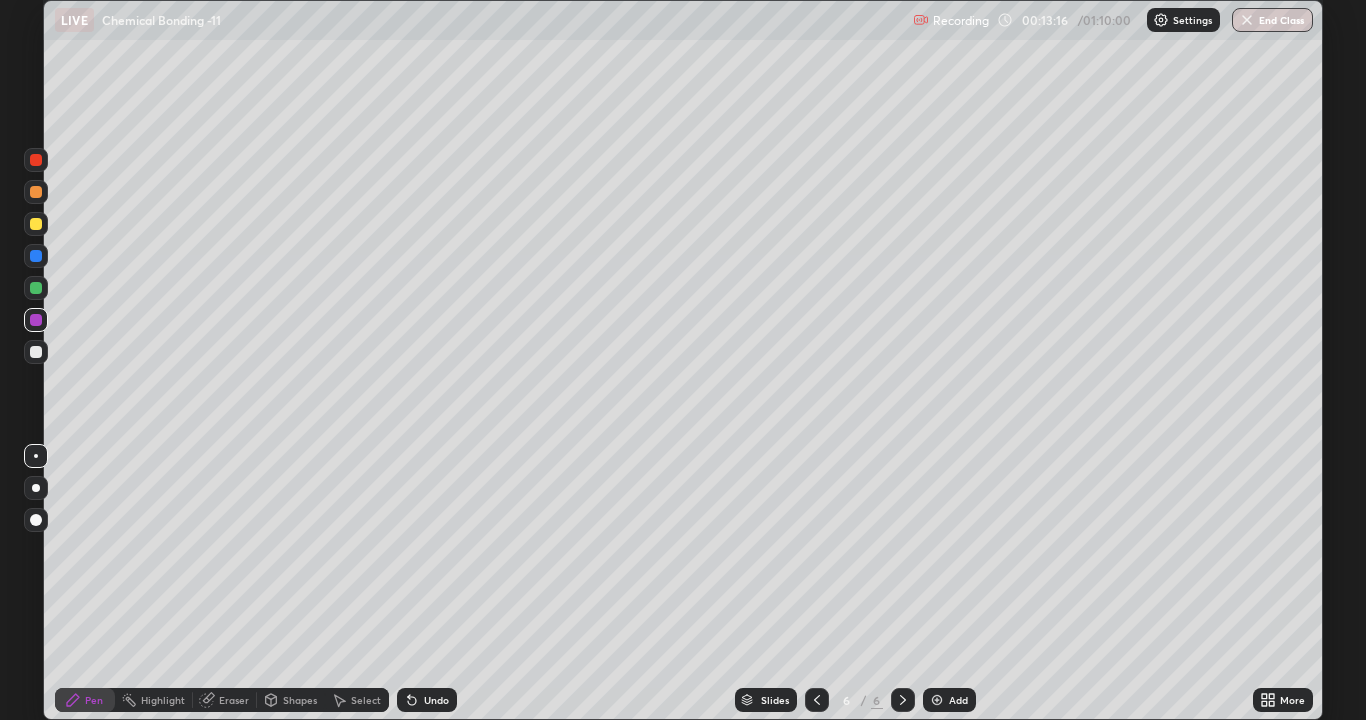 click at bounding box center (36, 320) 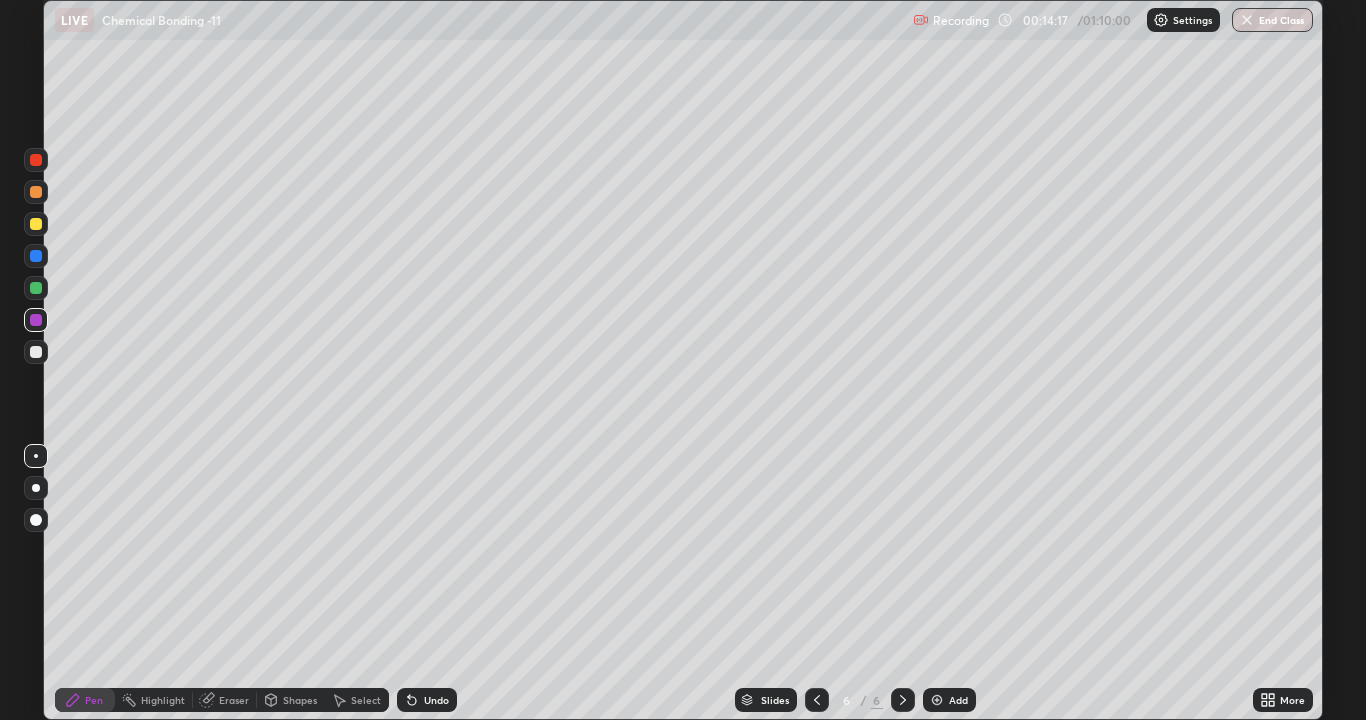 click at bounding box center (937, 700) 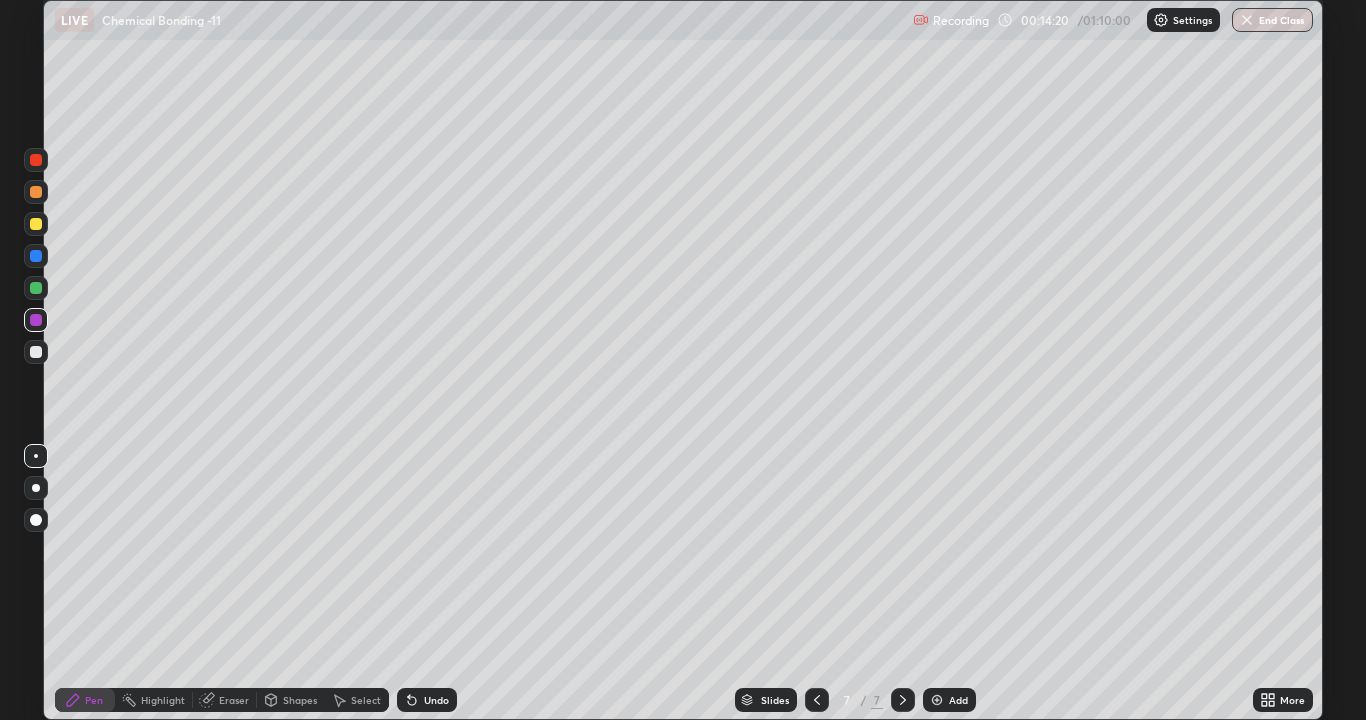 click at bounding box center [36, 352] 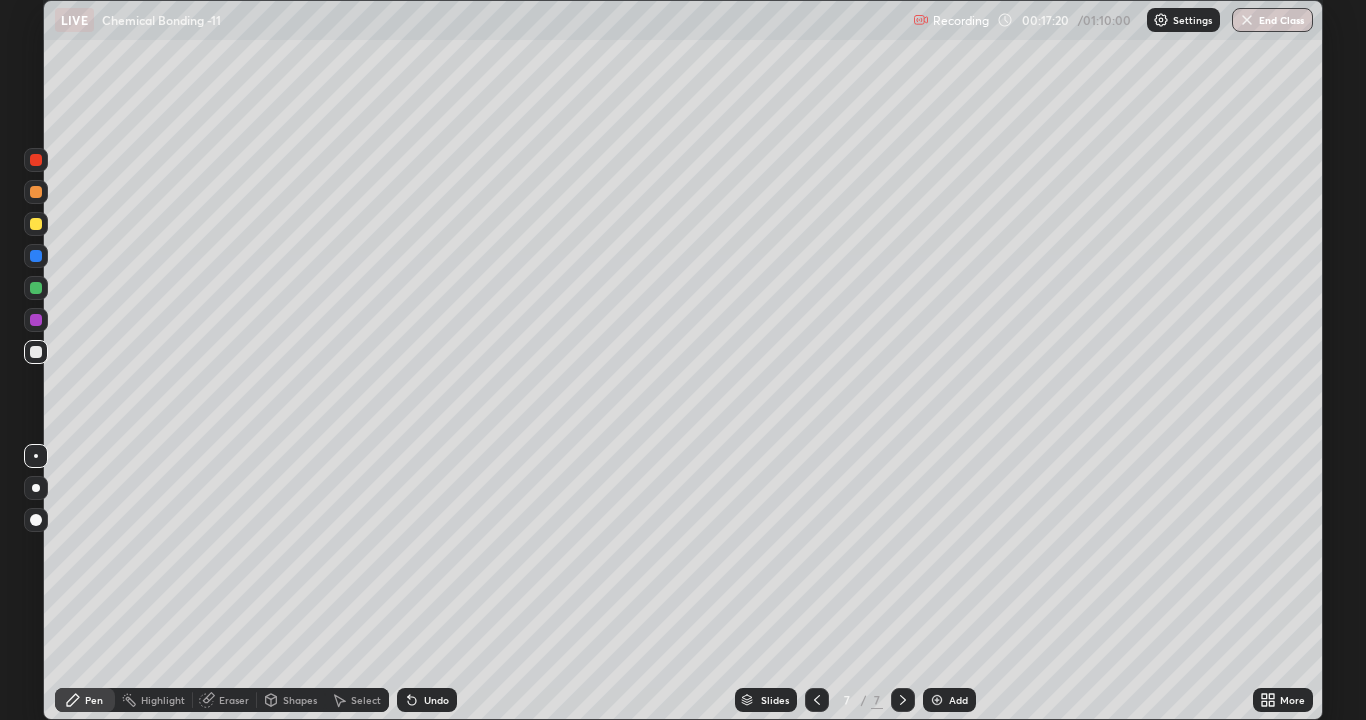 click on "Add" at bounding box center (958, 700) 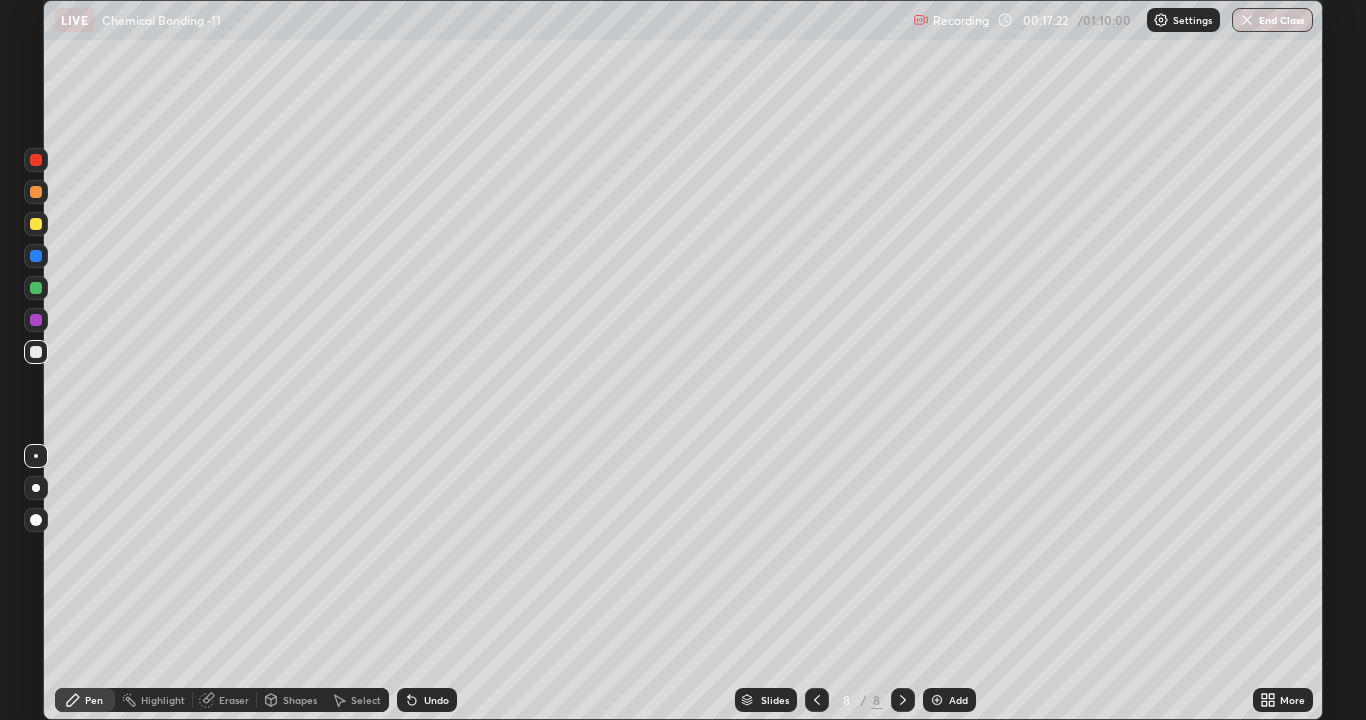 click at bounding box center (36, 224) 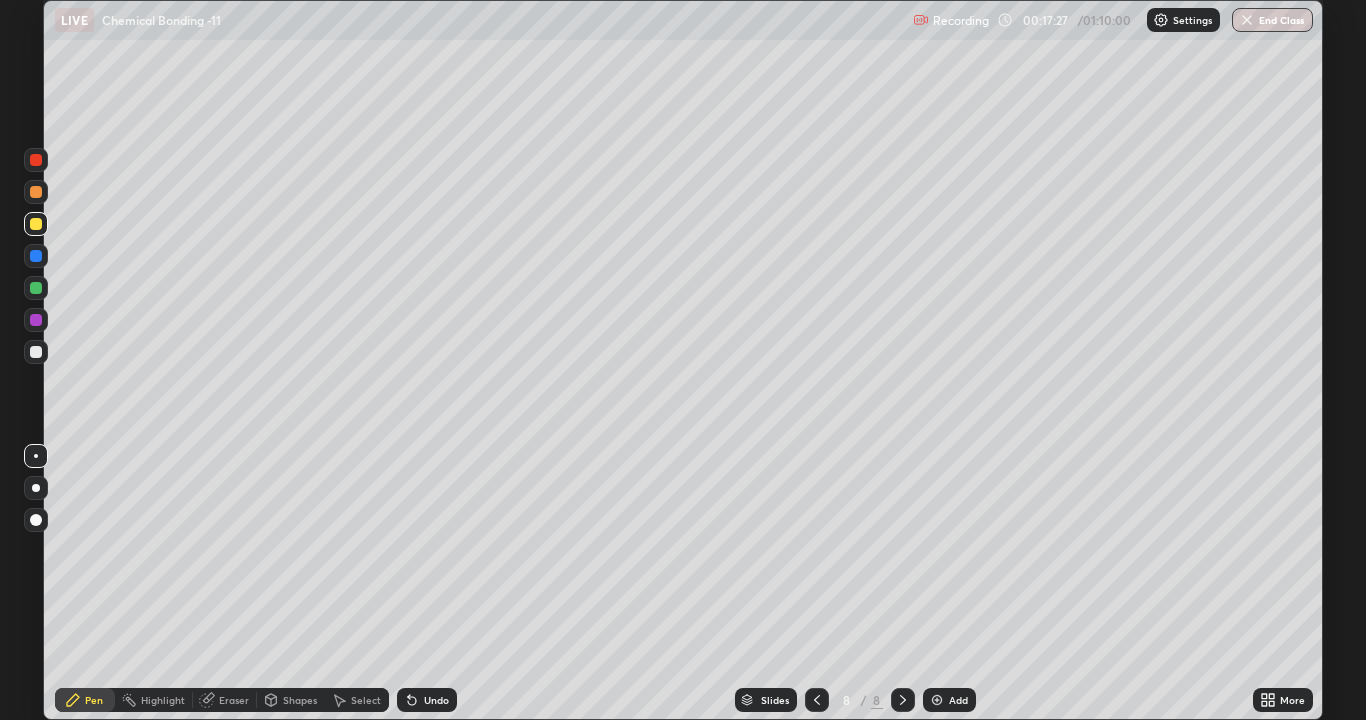 click at bounding box center [36, 352] 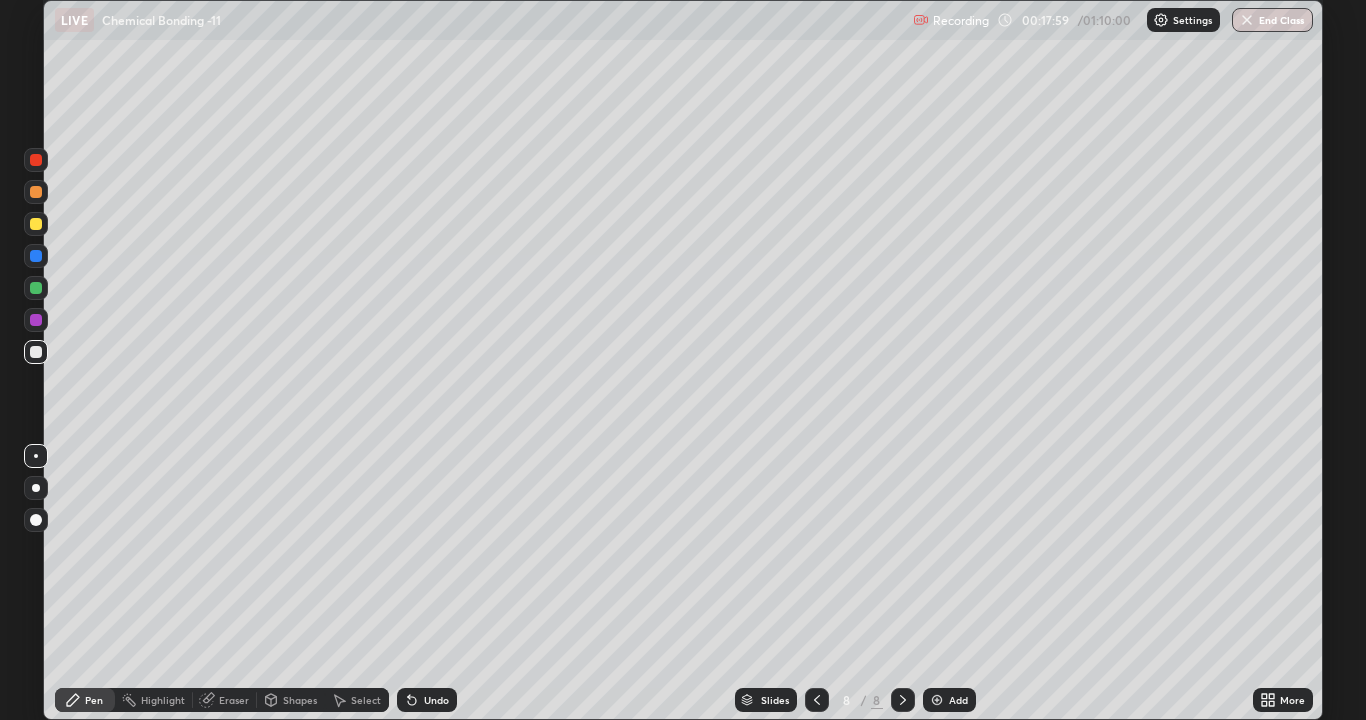 click at bounding box center [36, 320] 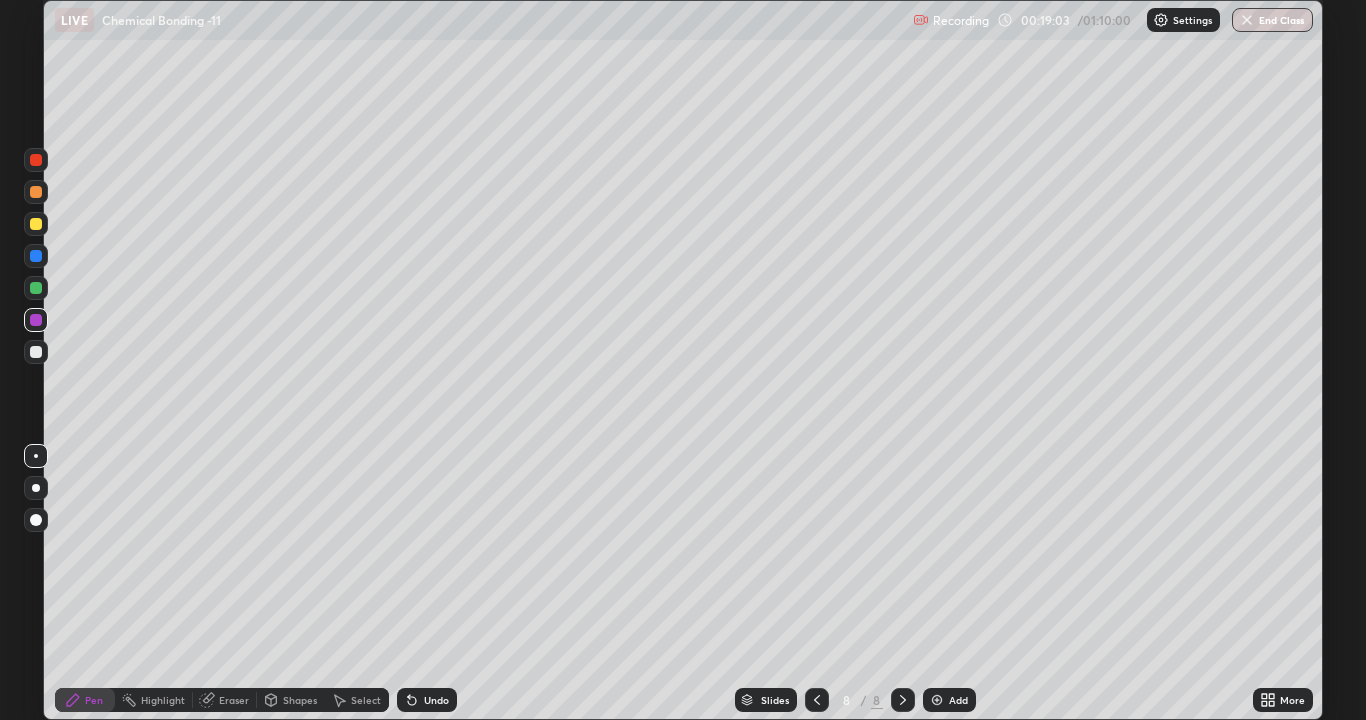 click at bounding box center (36, 352) 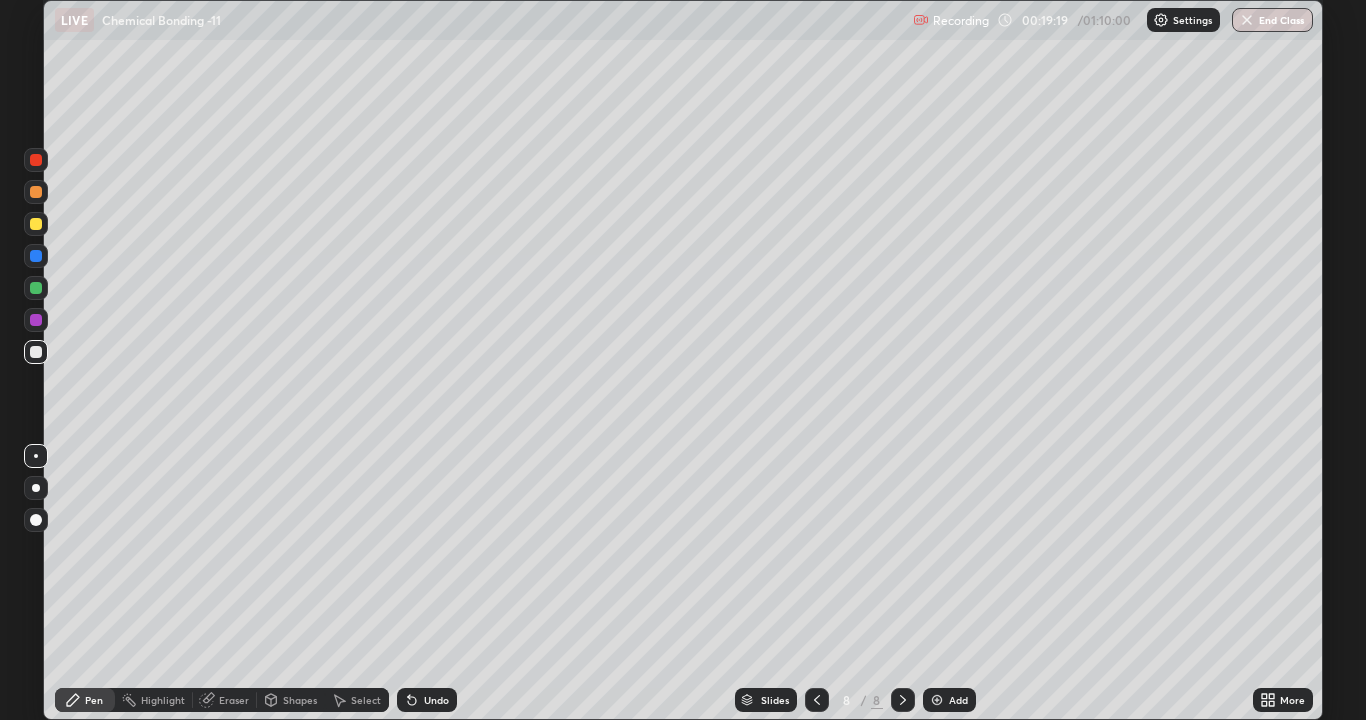 click at bounding box center (36, 288) 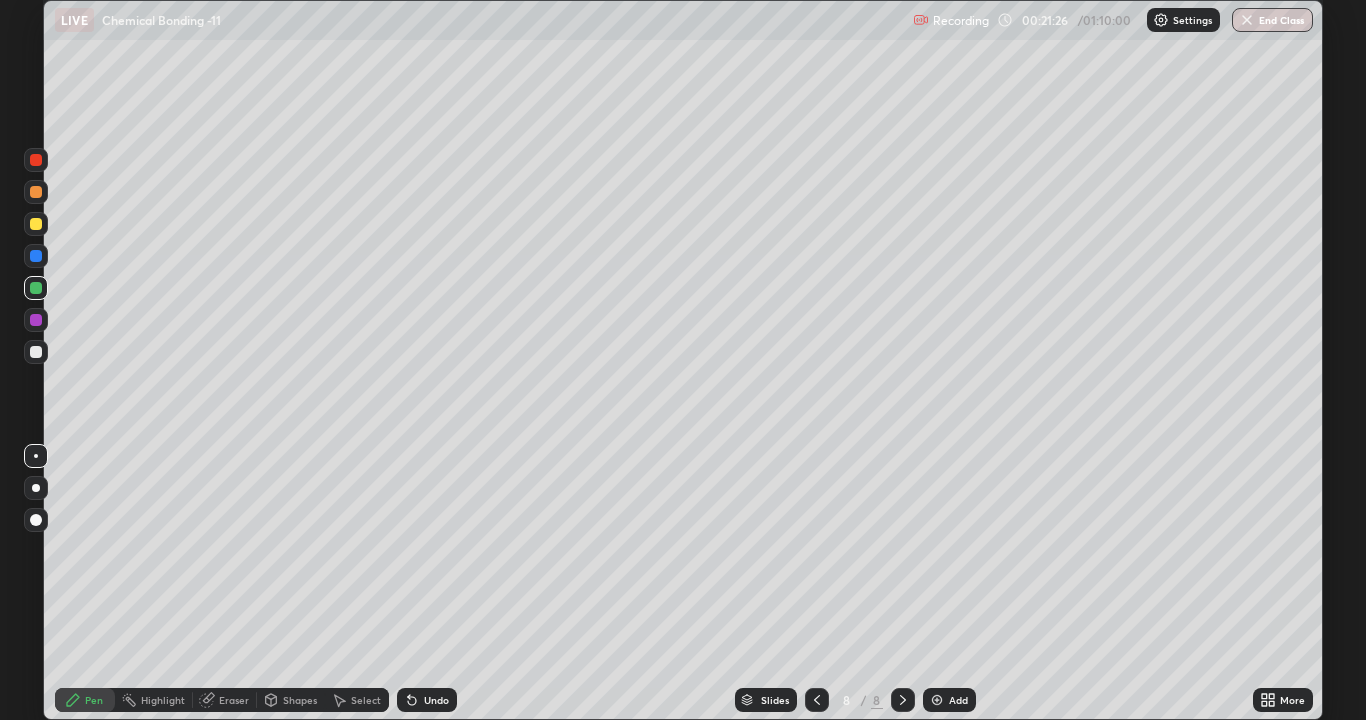 click at bounding box center (36, 352) 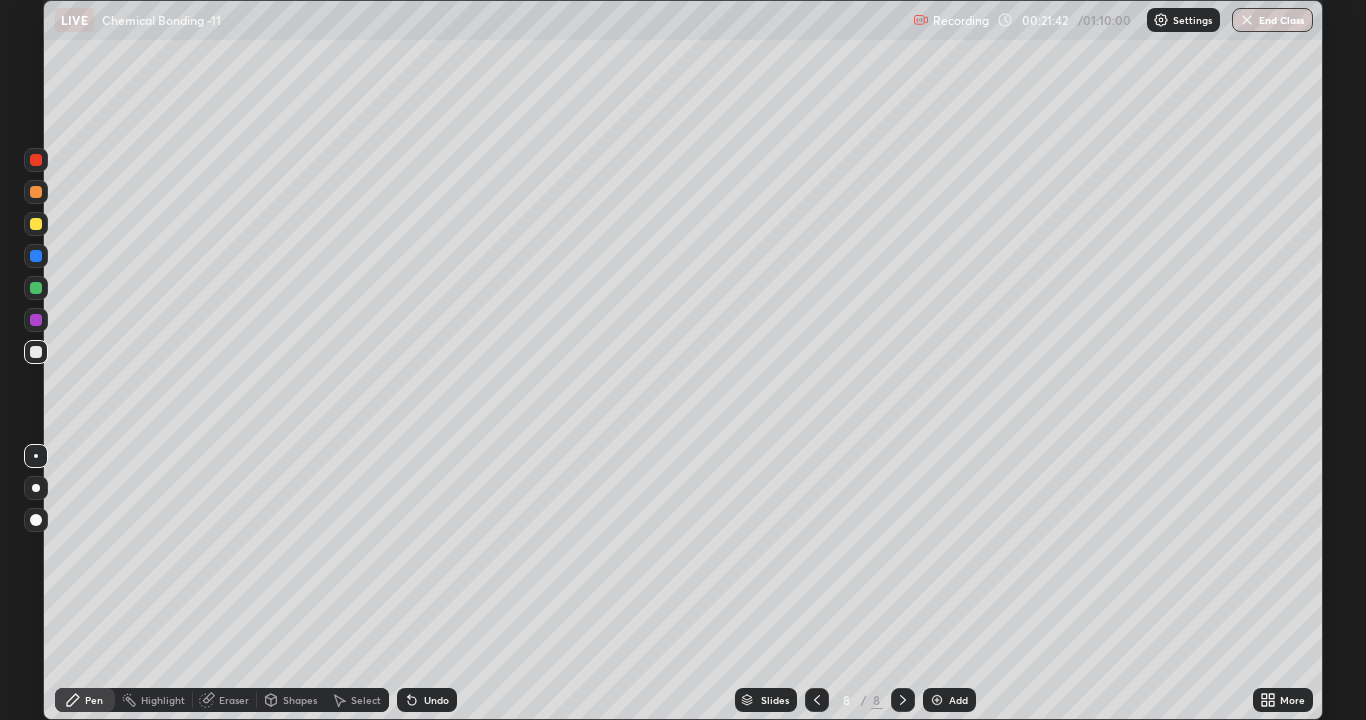 click at bounding box center [36, 320] 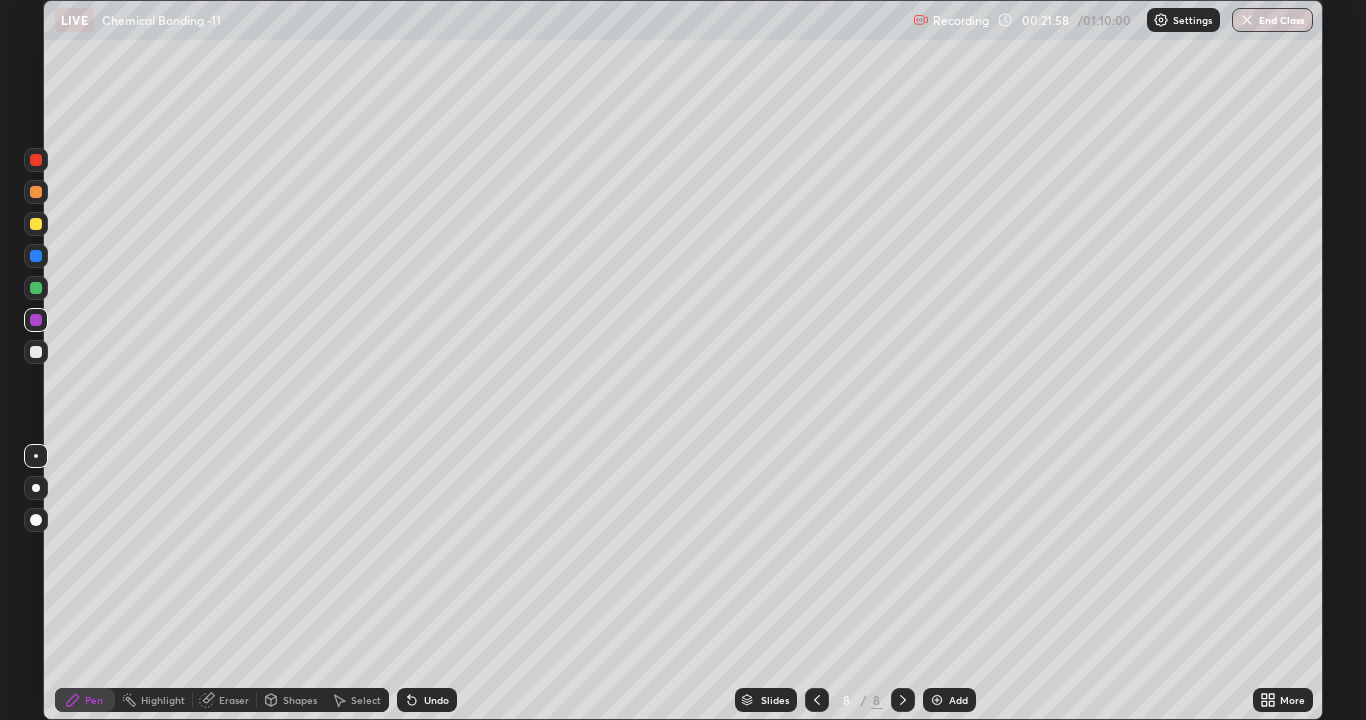 click at bounding box center (36, 288) 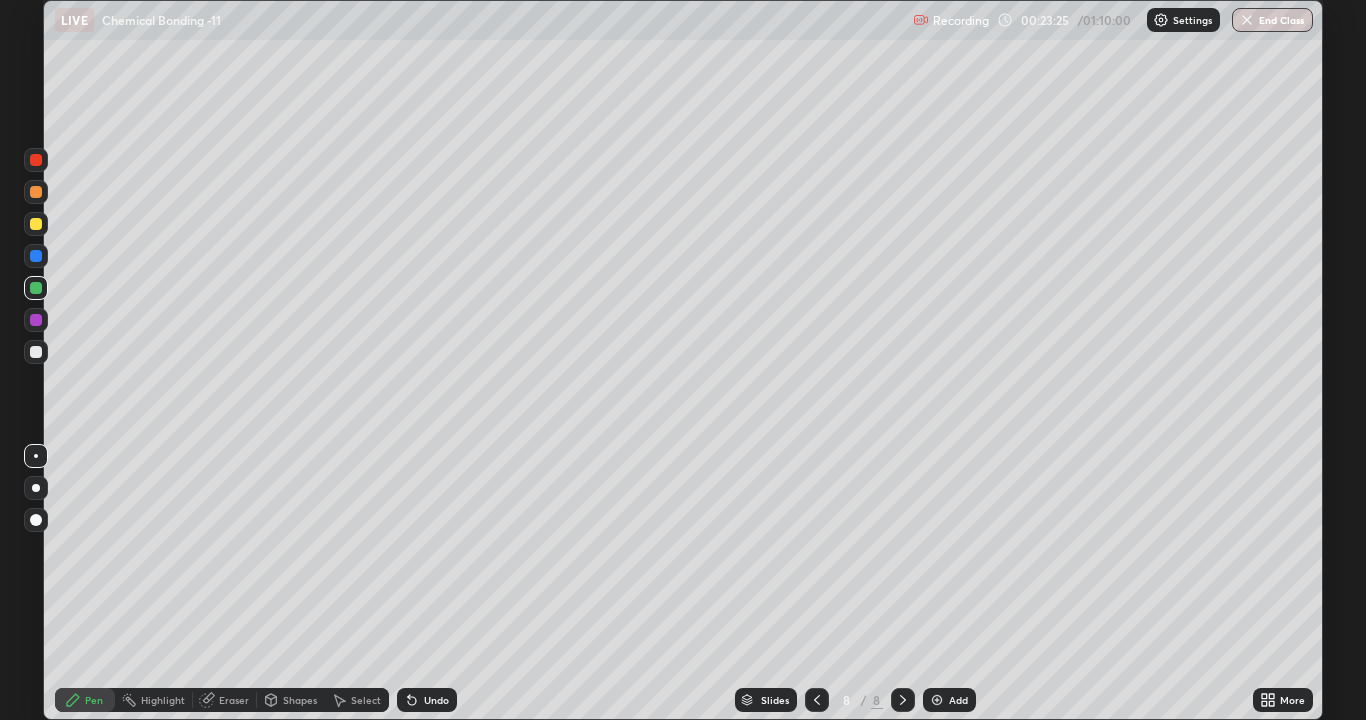 click on "Add" at bounding box center [958, 700] 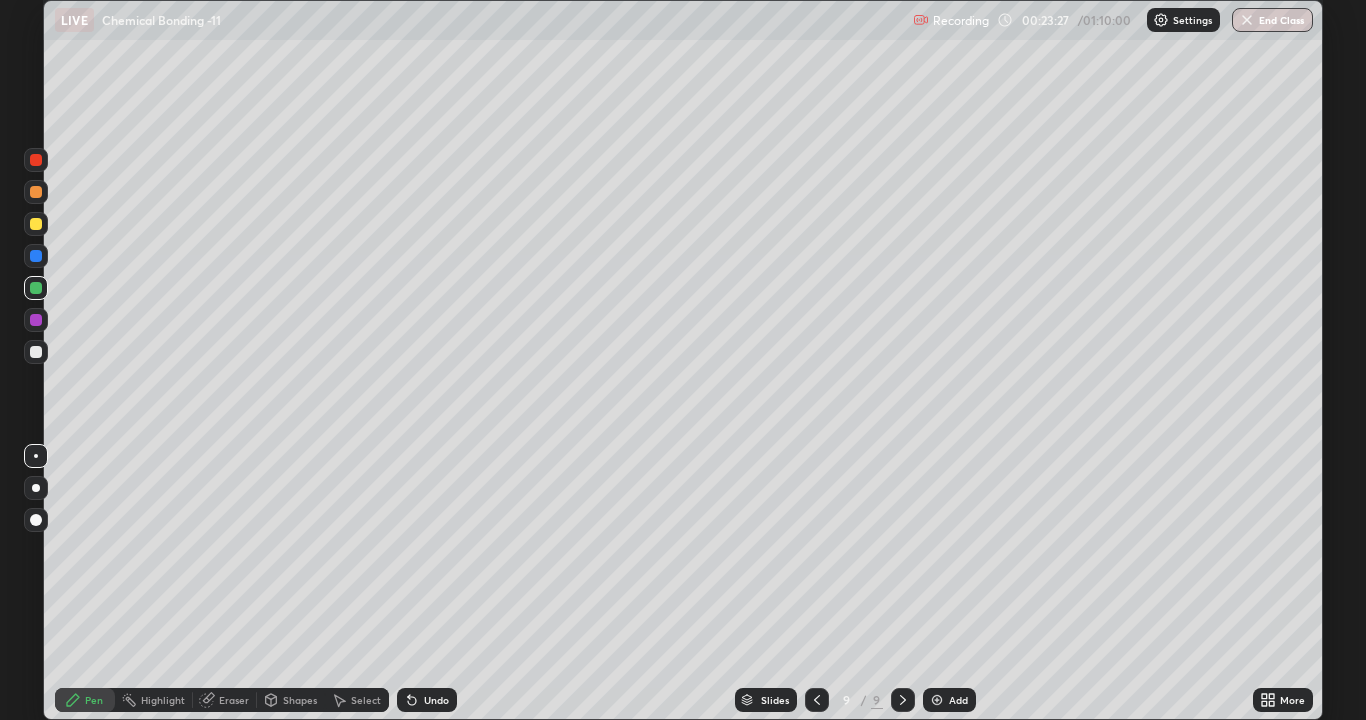 click at bounding box center (36, 224) 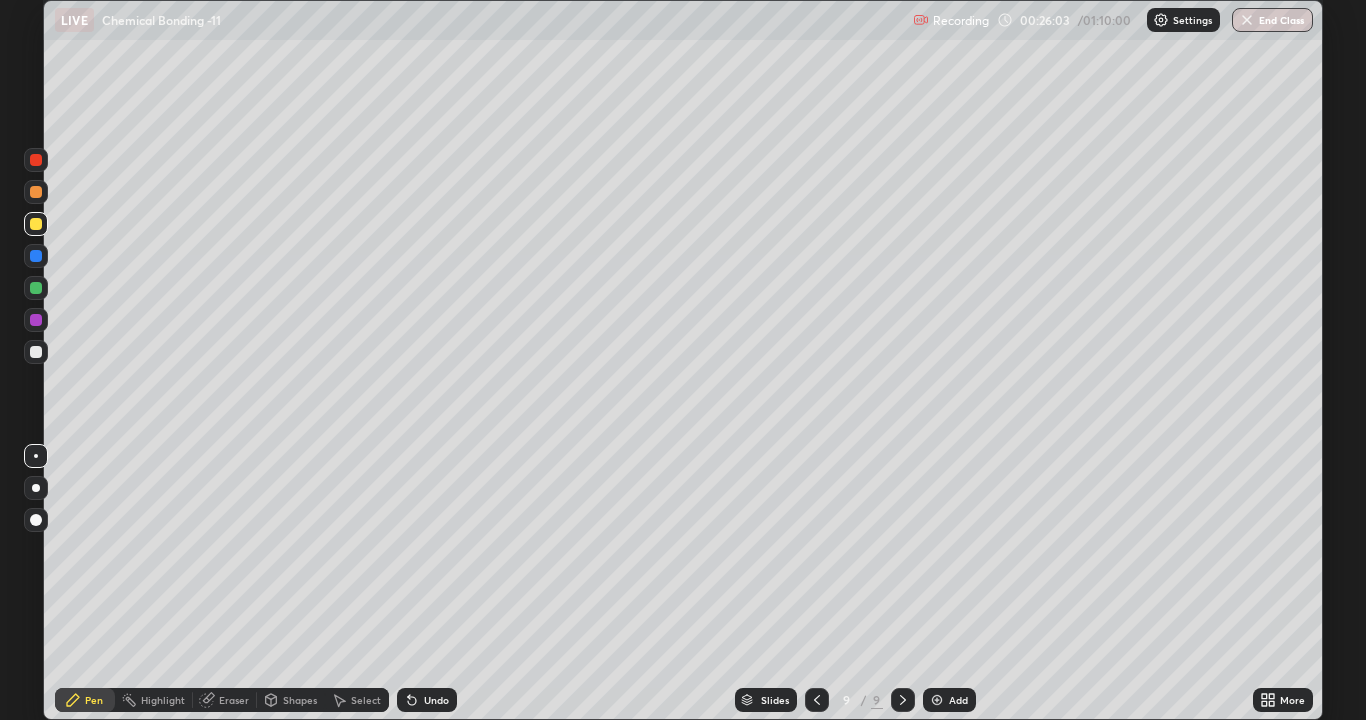 click at bounding box center (36, 352) 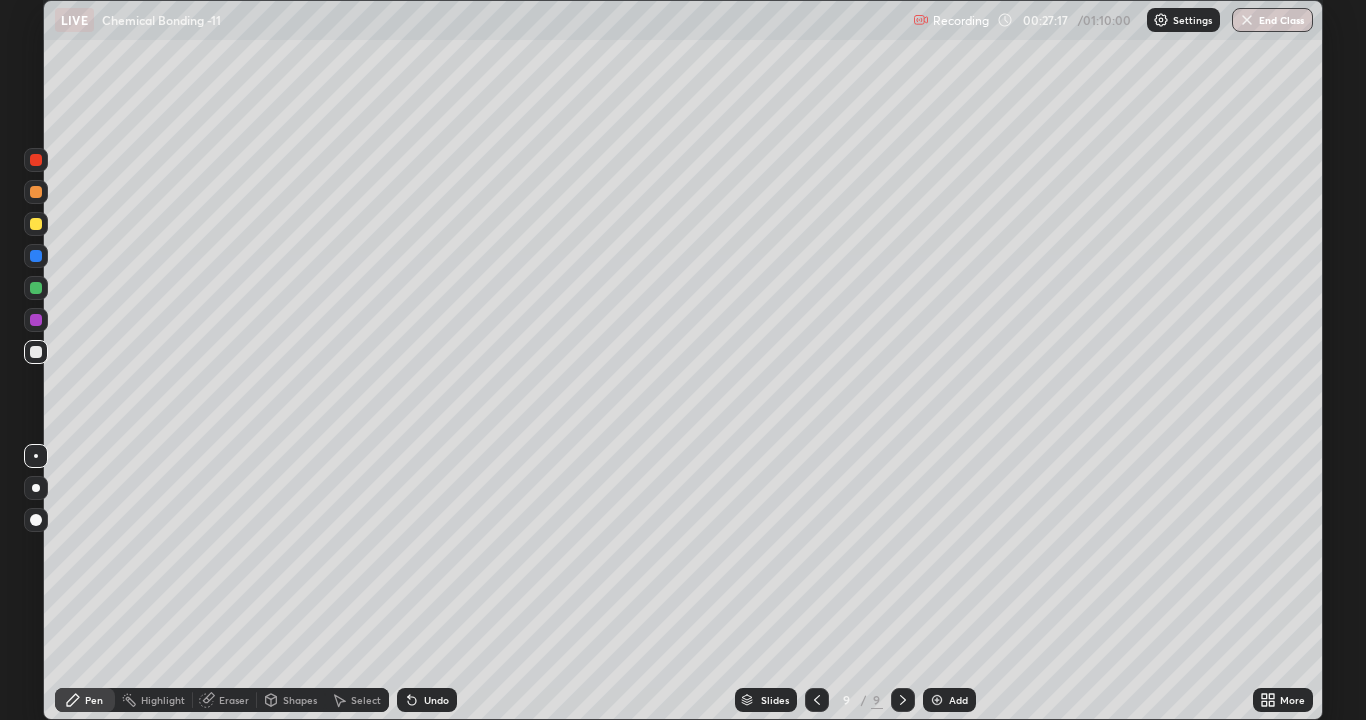 click at bounding box center (36, 288) 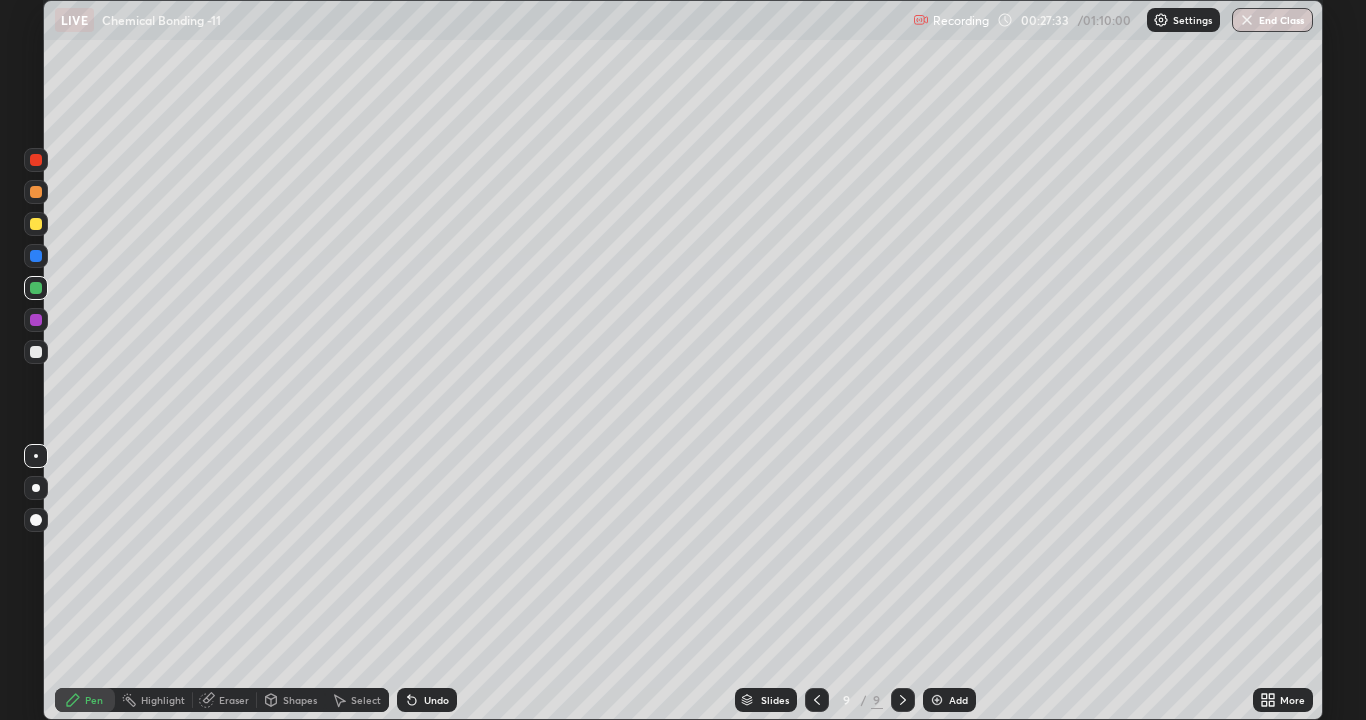 click at bounding box center [36, 320] 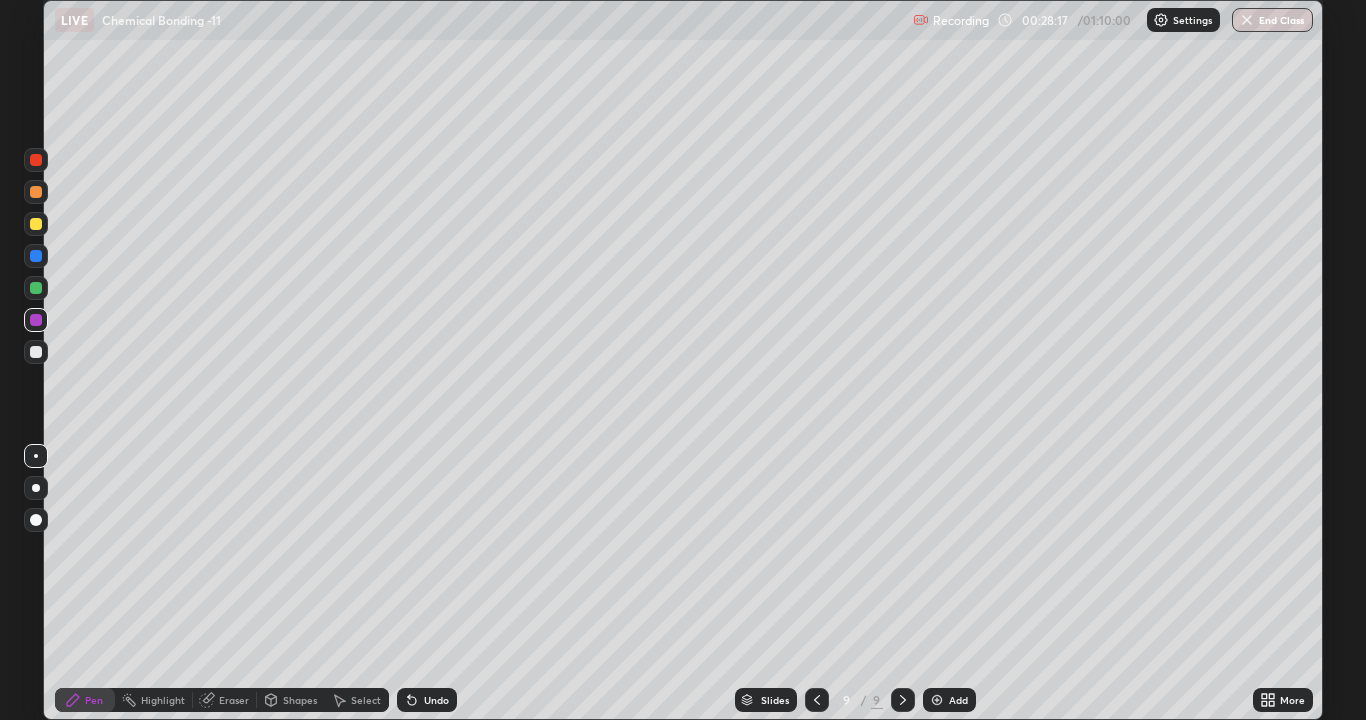 click at bounding box center [36, 352] 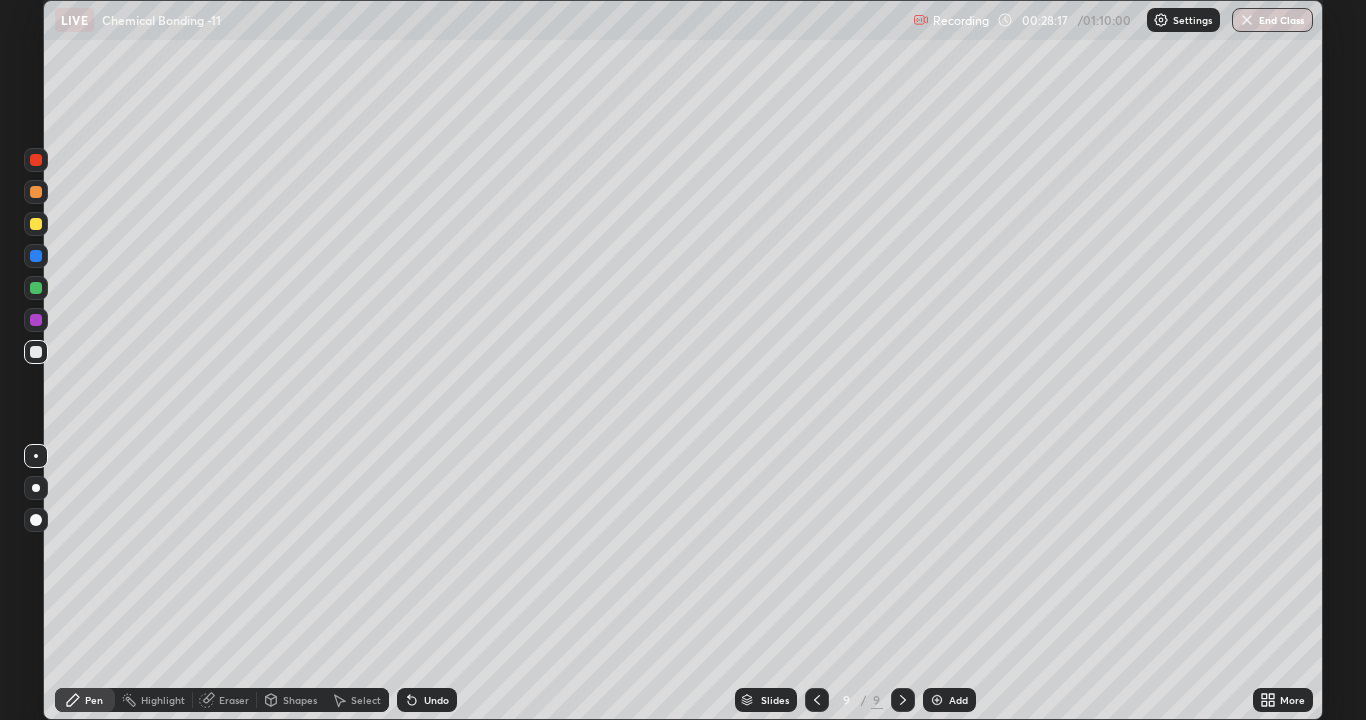 click at bounding box center (36, 320) 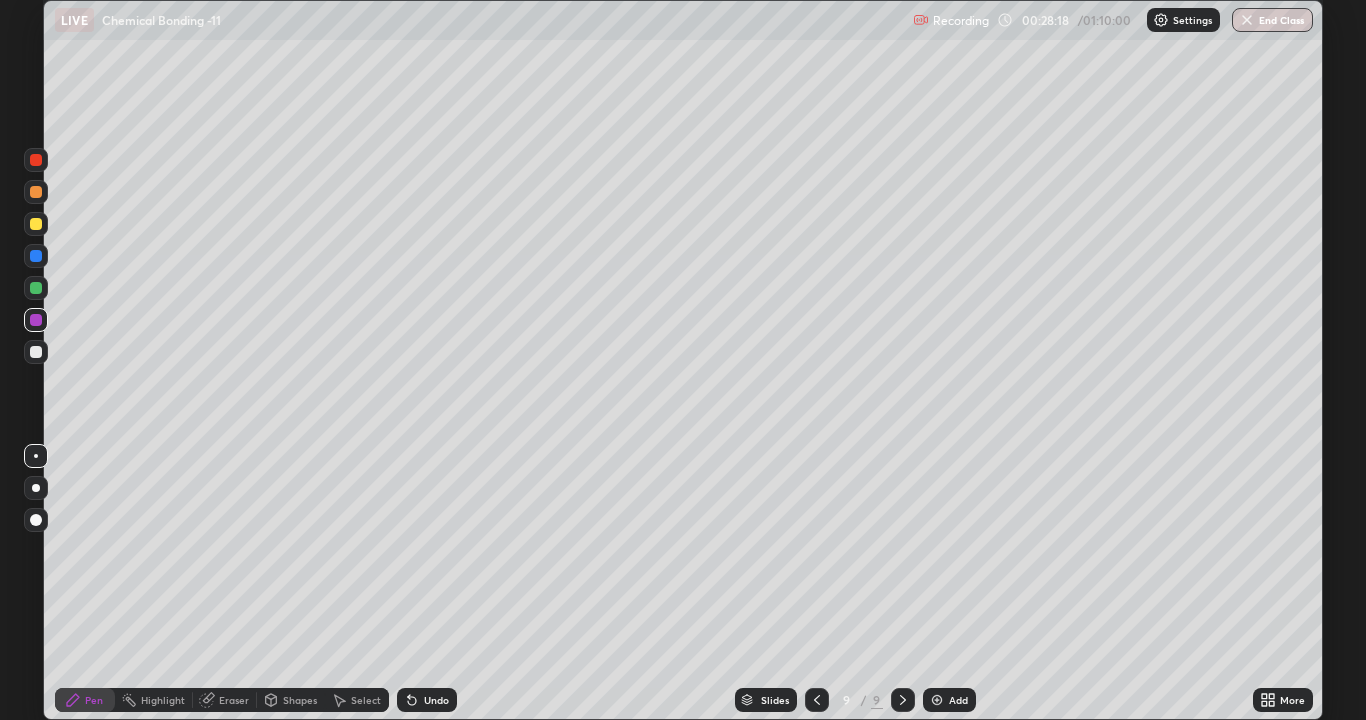 click at bounding box center [36, 256] 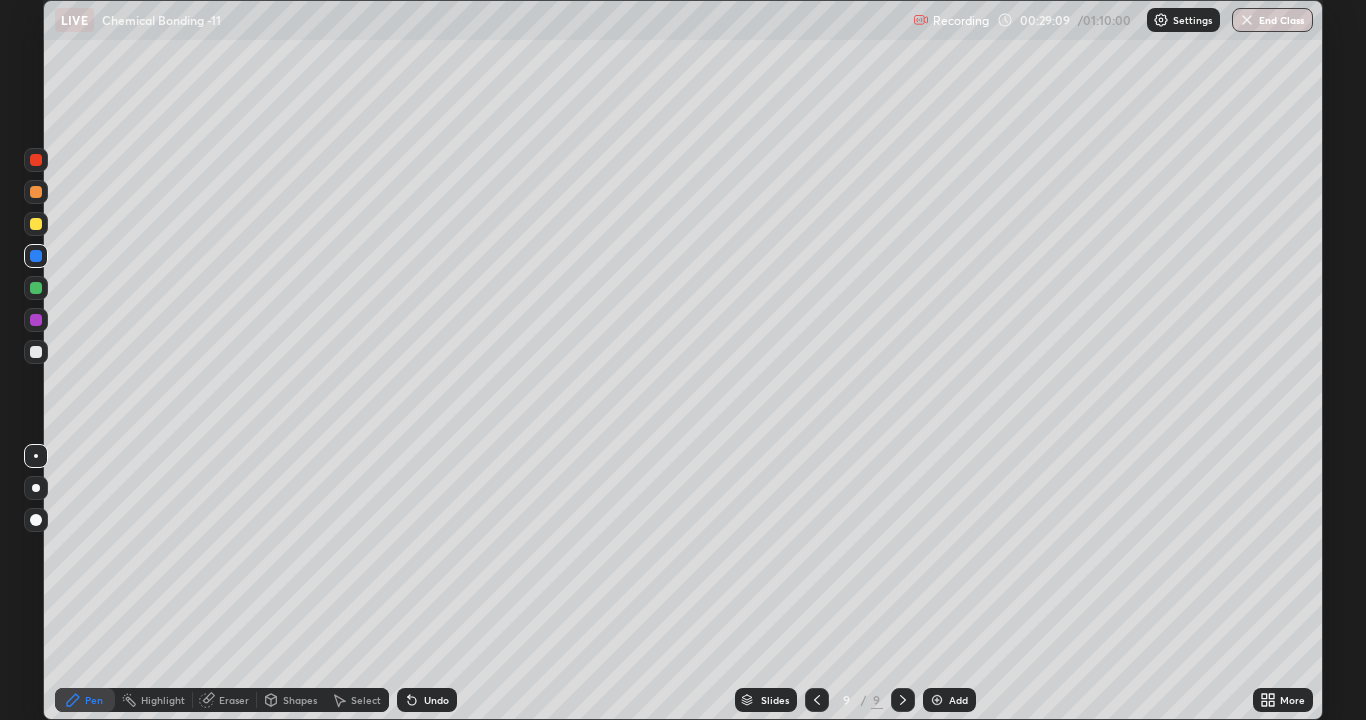 click on "Eraser" at bounding box center [234, 700] 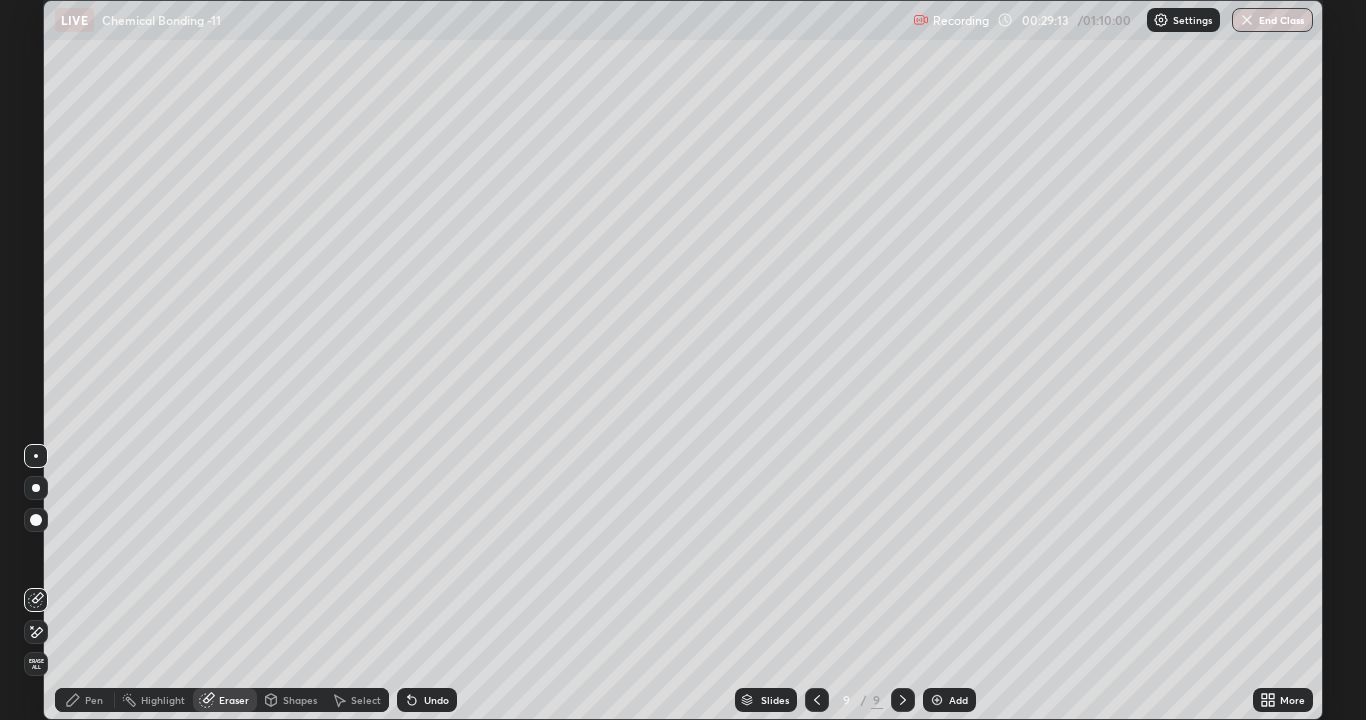 click on "Pen" at bounding box center (85, 700) 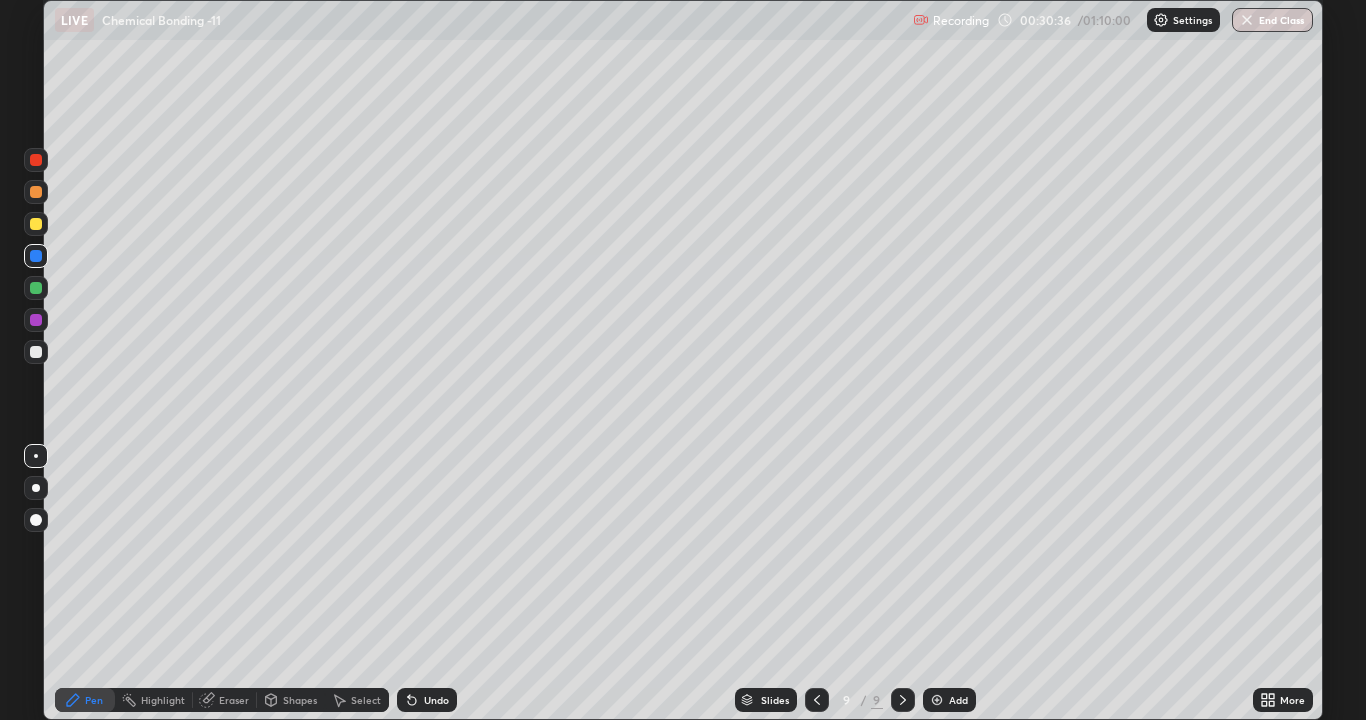 click on "Add" at bounding box center (958, 700) 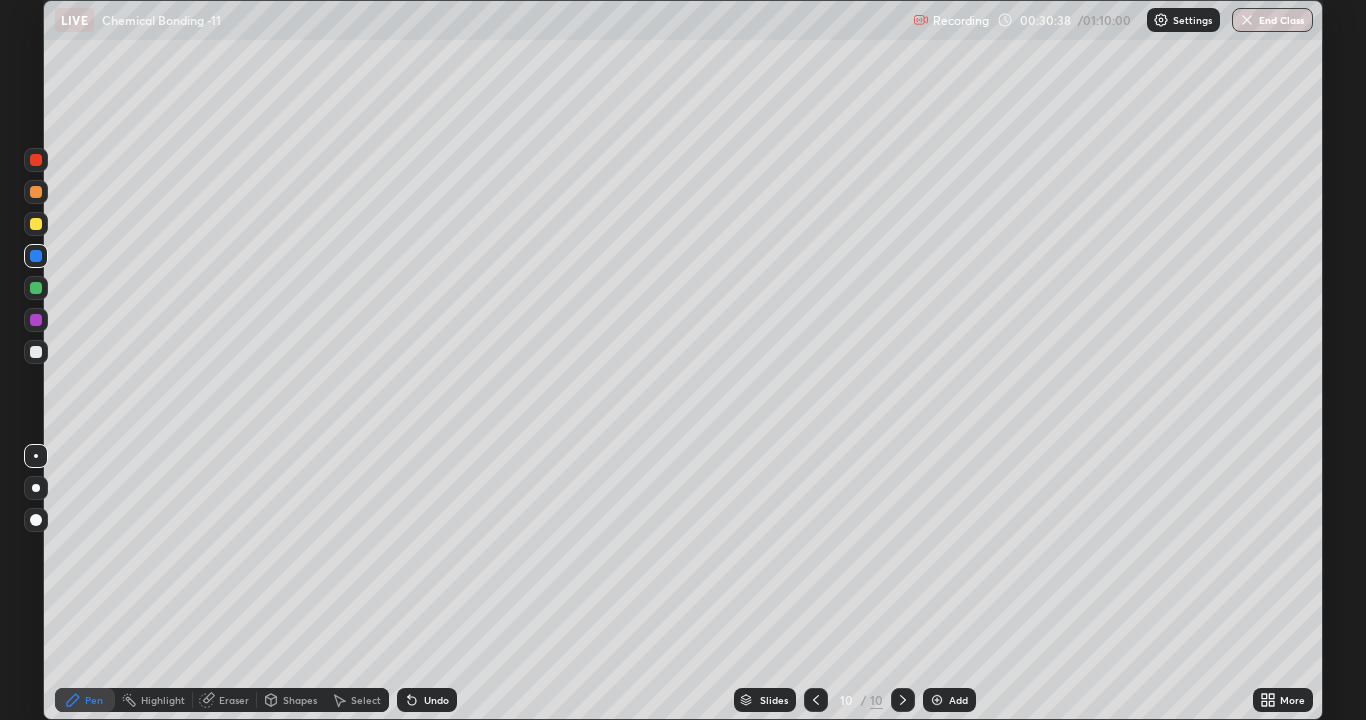 click at bounding box center (36, 224) 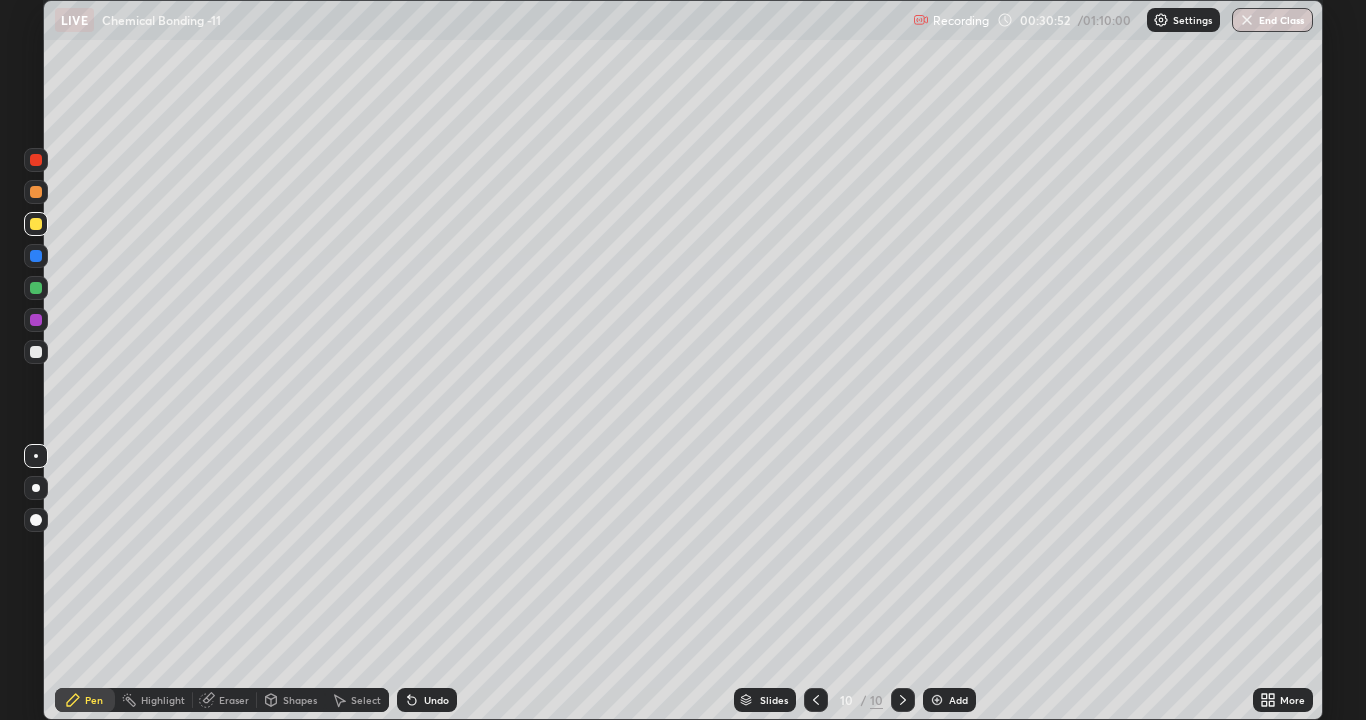 click at bounding box center (36, 352) 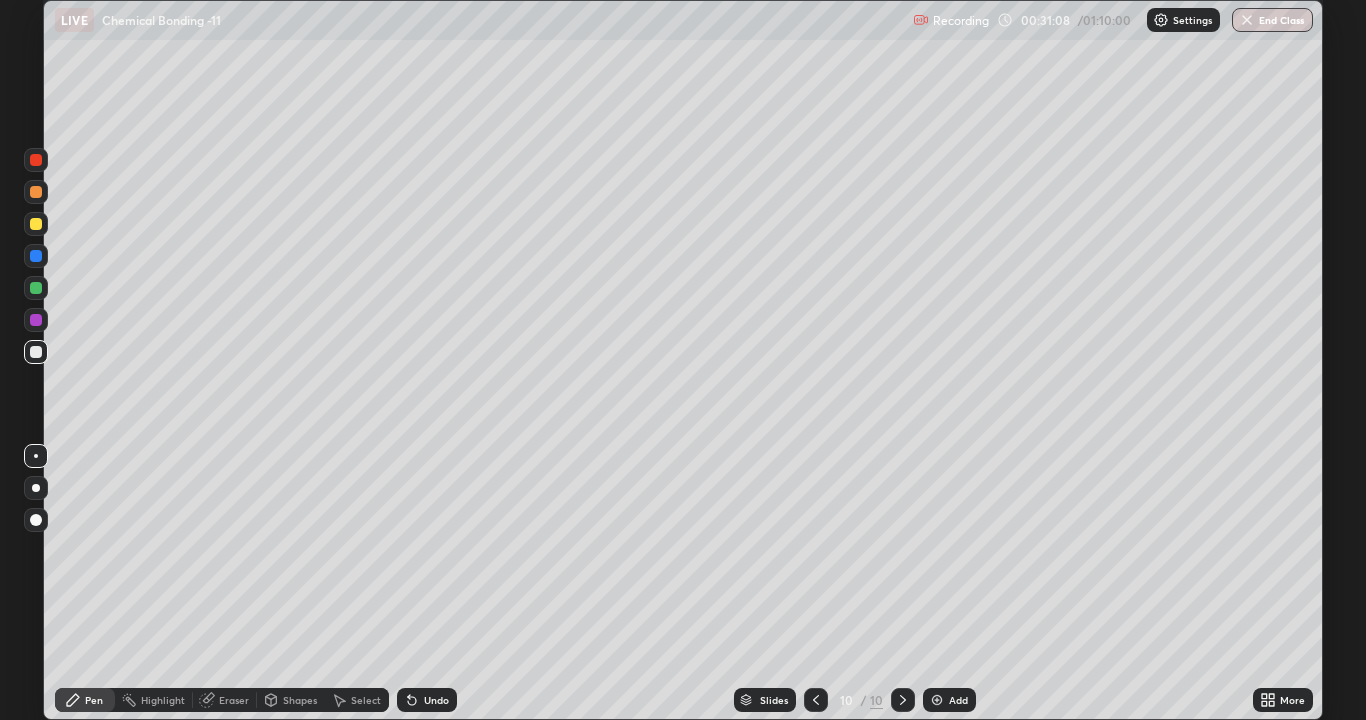 click on "Eraser" at bounding box center (234, 700) 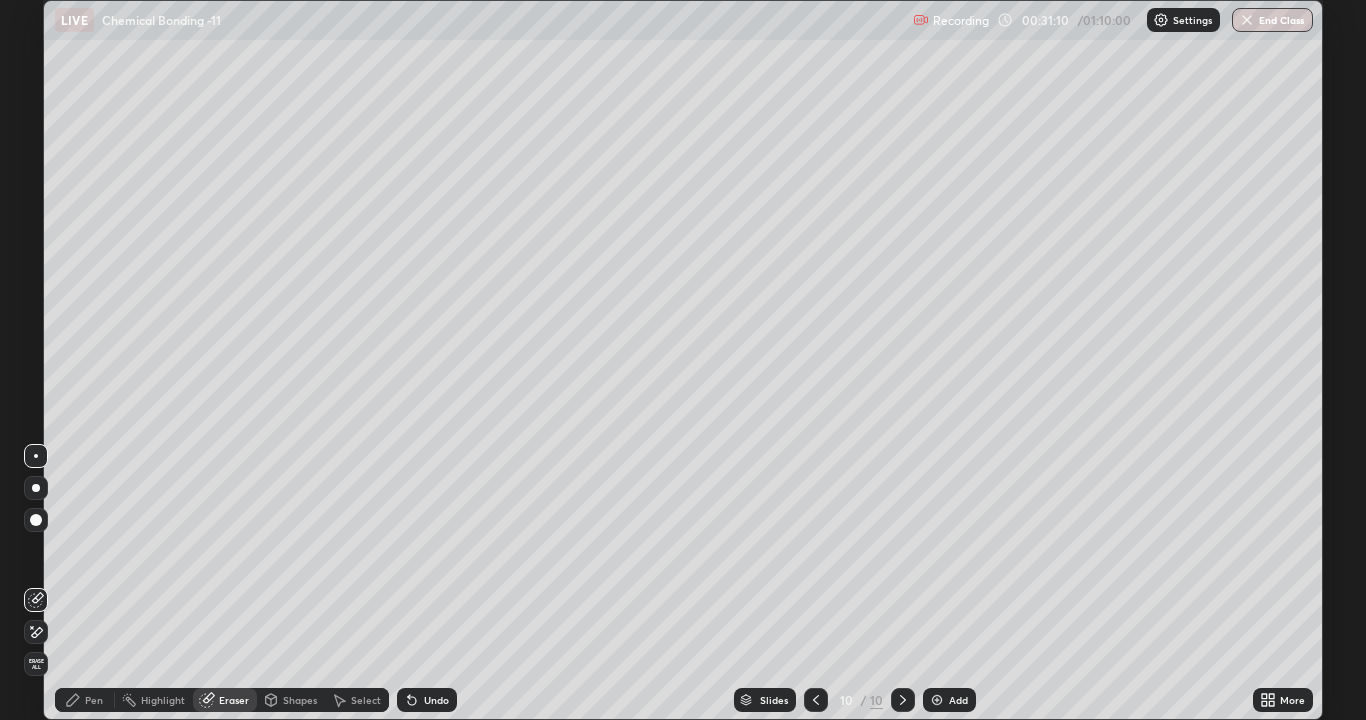 click on "Pen" at bounding box center (85, 700) 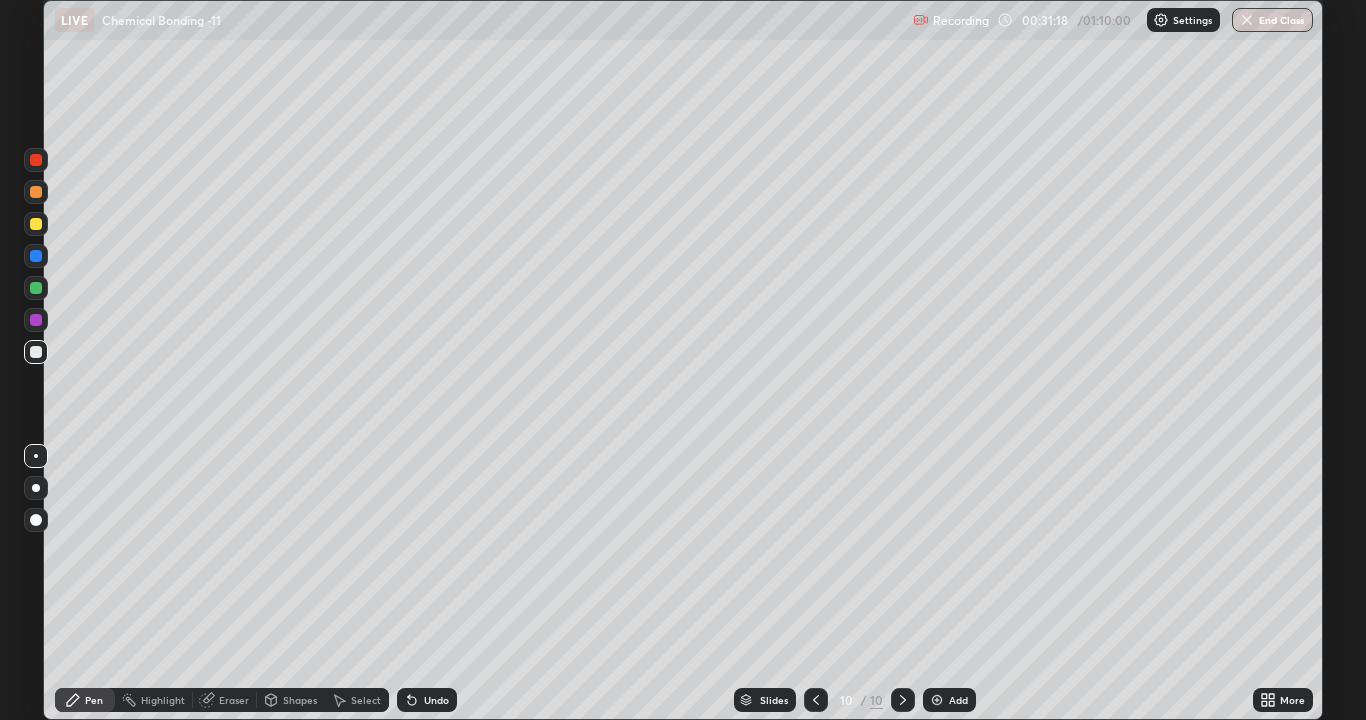 click at bounding box center [36, 320] 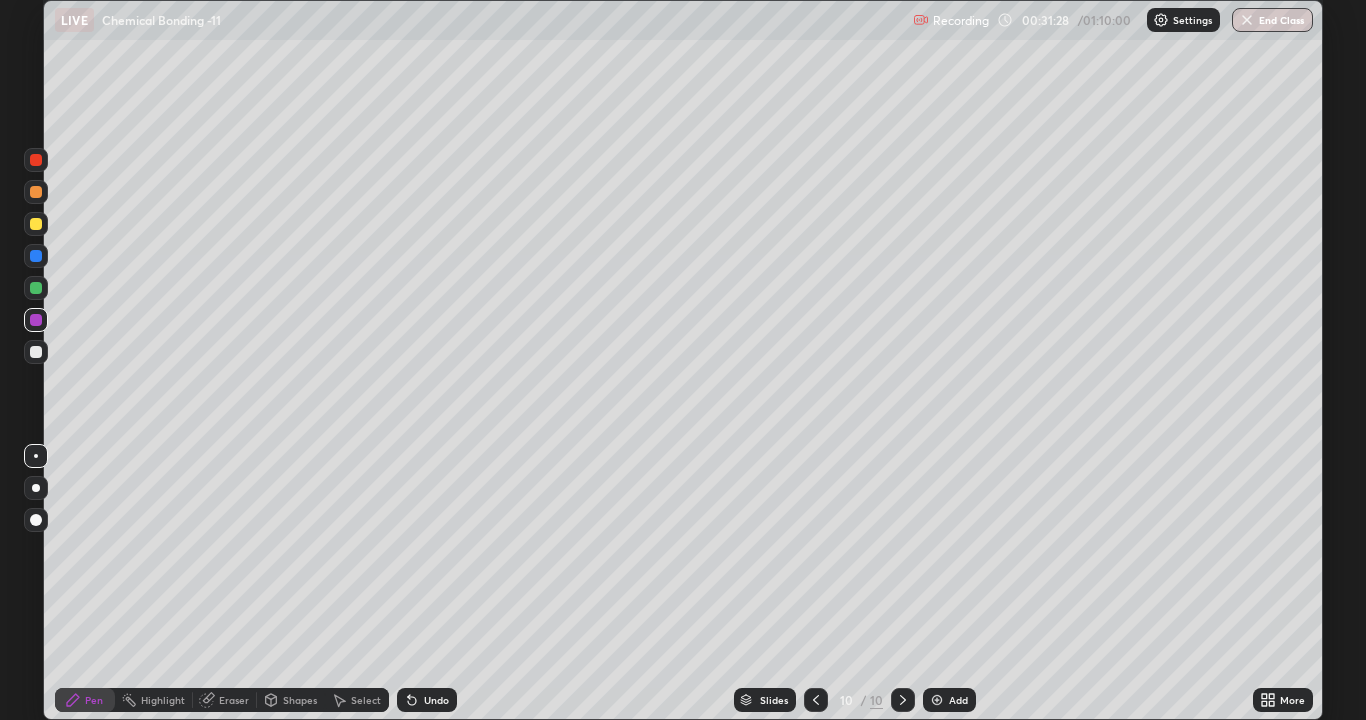 click at bounding box center (36, 288) 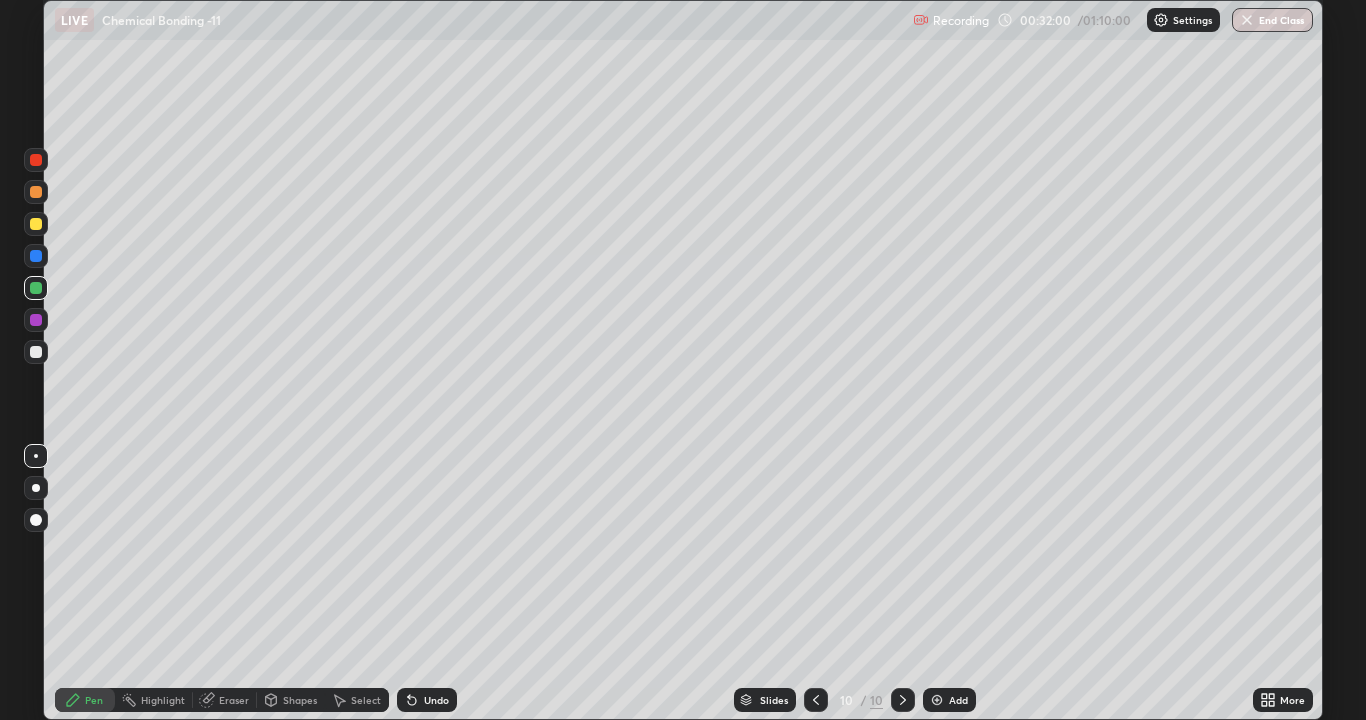 click at bounding box center (36, 352) 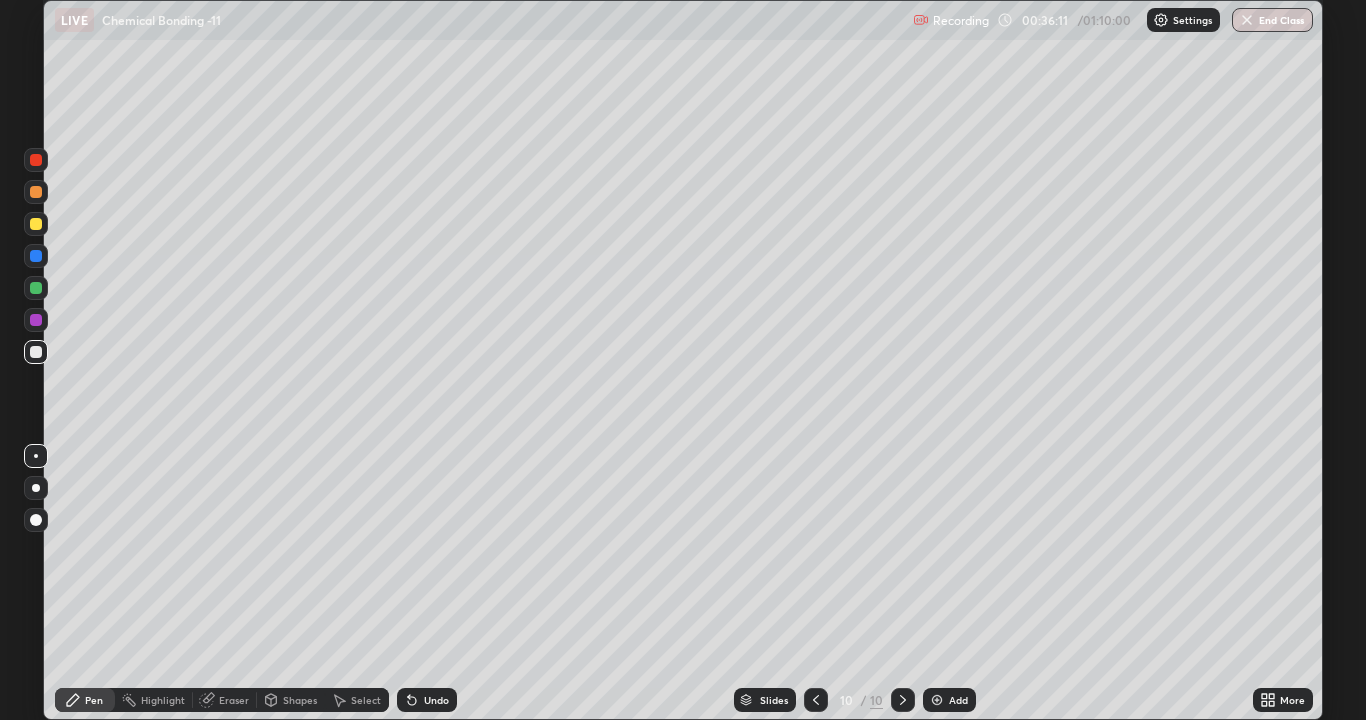 click on "Add" at bounding box center (958, 700) 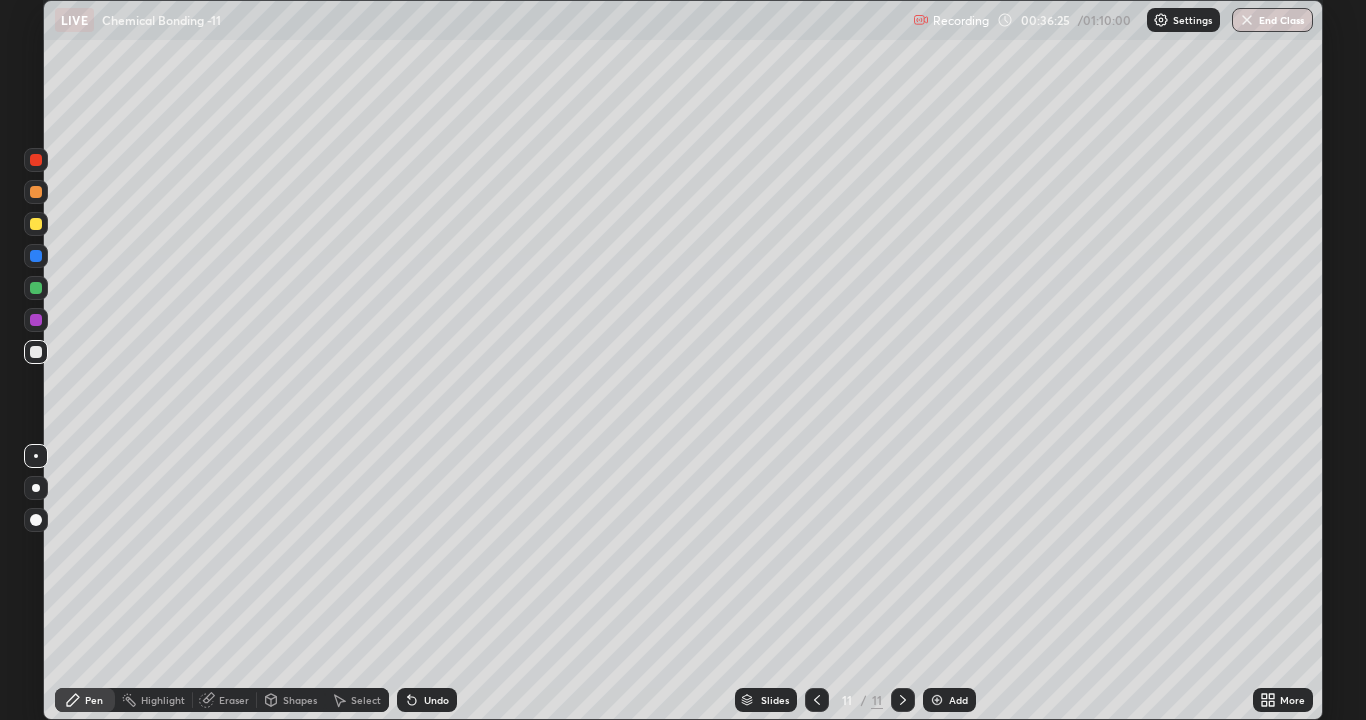 click on "Undo" at bounding box center [427, 700] 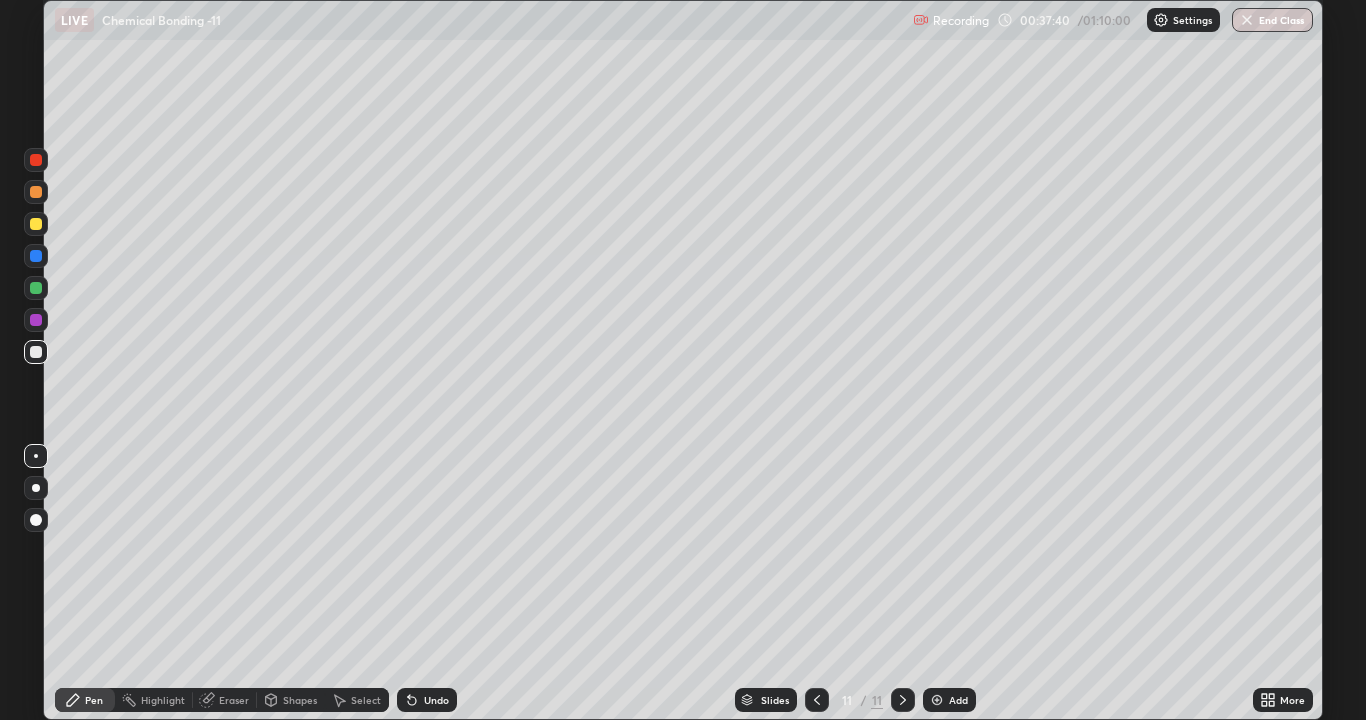 click at bounding box center [36, 224] 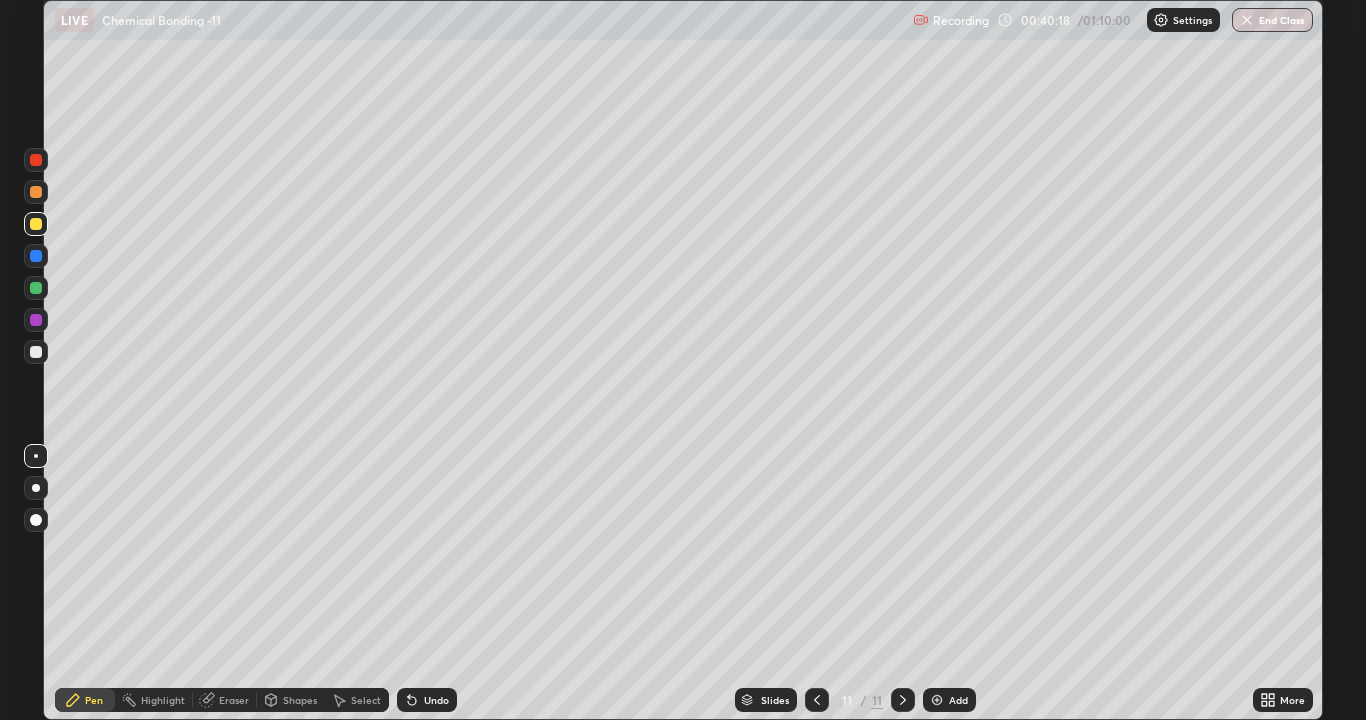 click at bounding box center (937, 700) 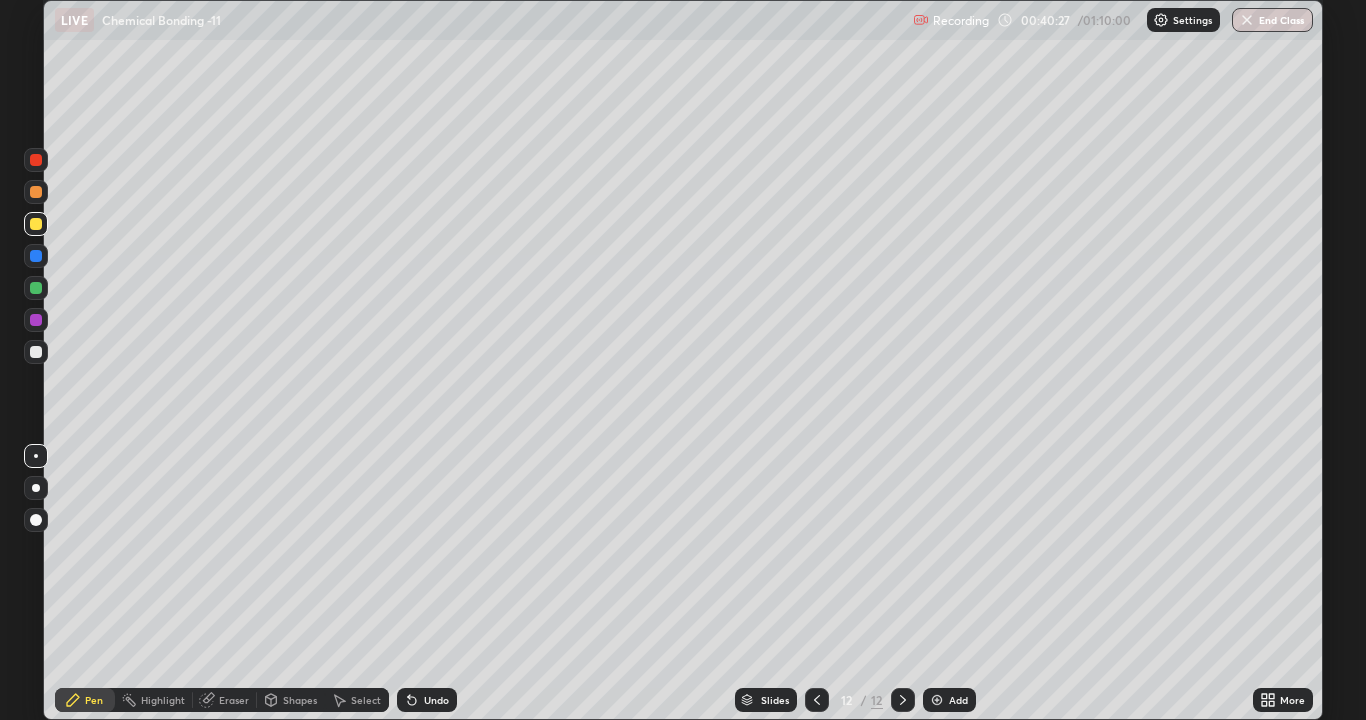 click at bounding box center [36, 352] 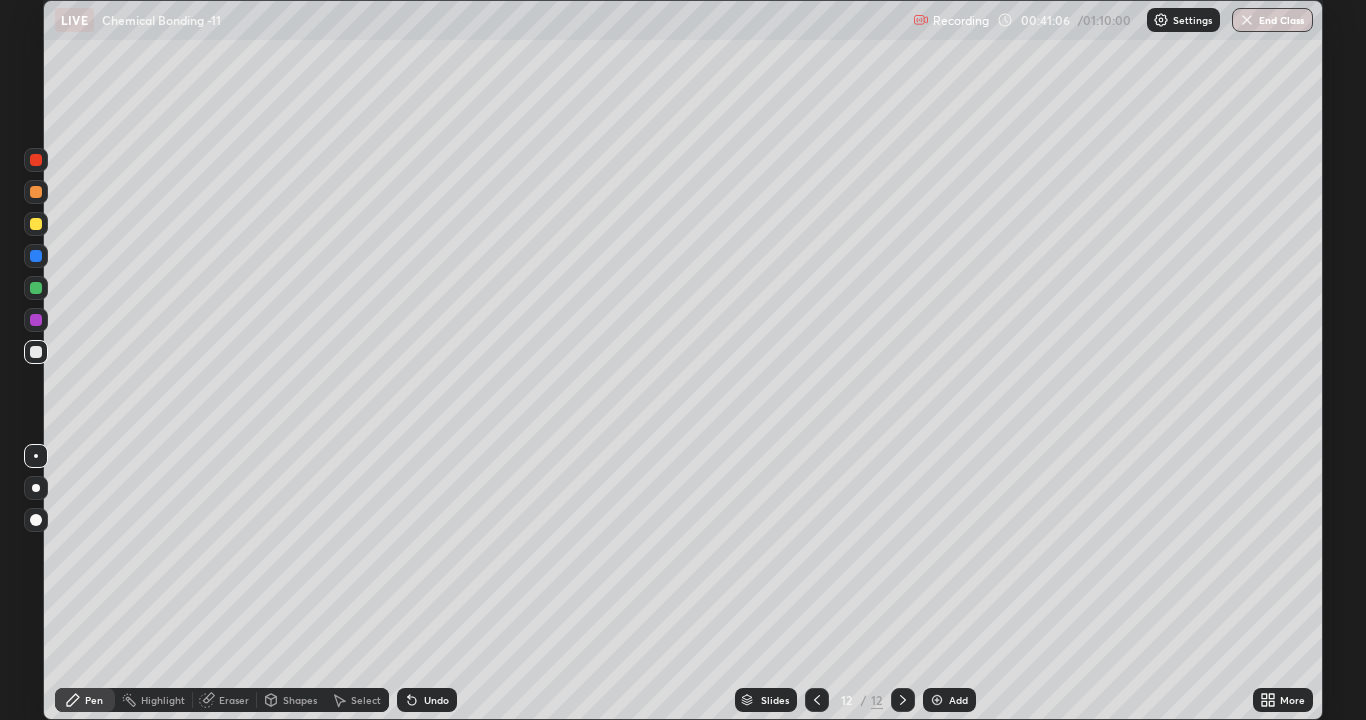 click at bounding box center (36, 288) 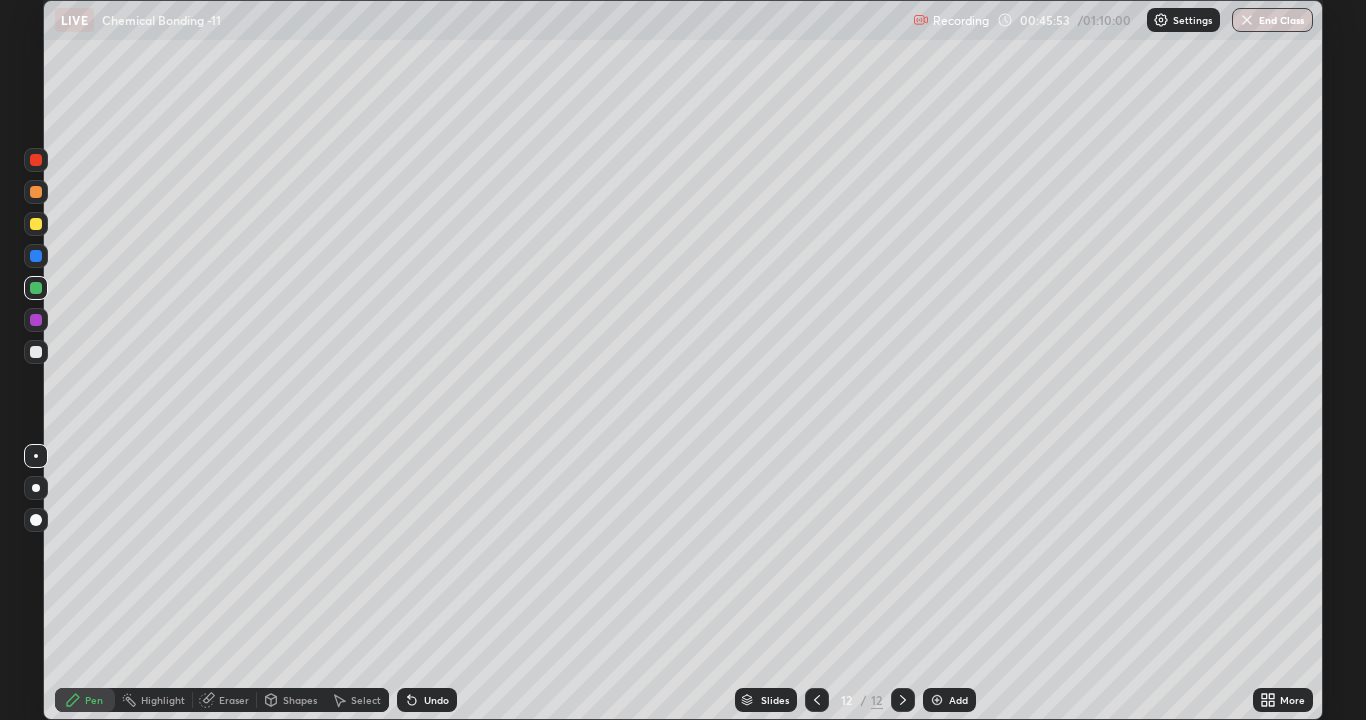 click at bounding box center (36, 224) 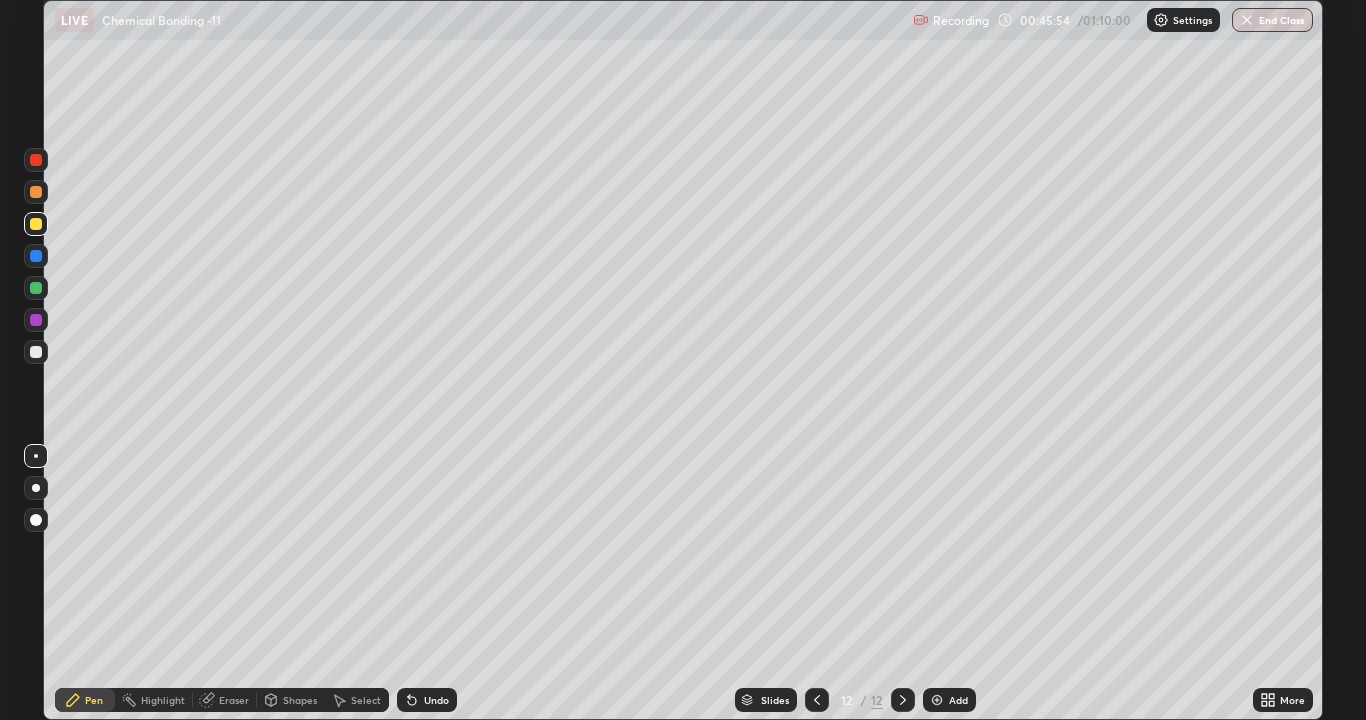 click on "Eraser" at bounding box center (234, 700) 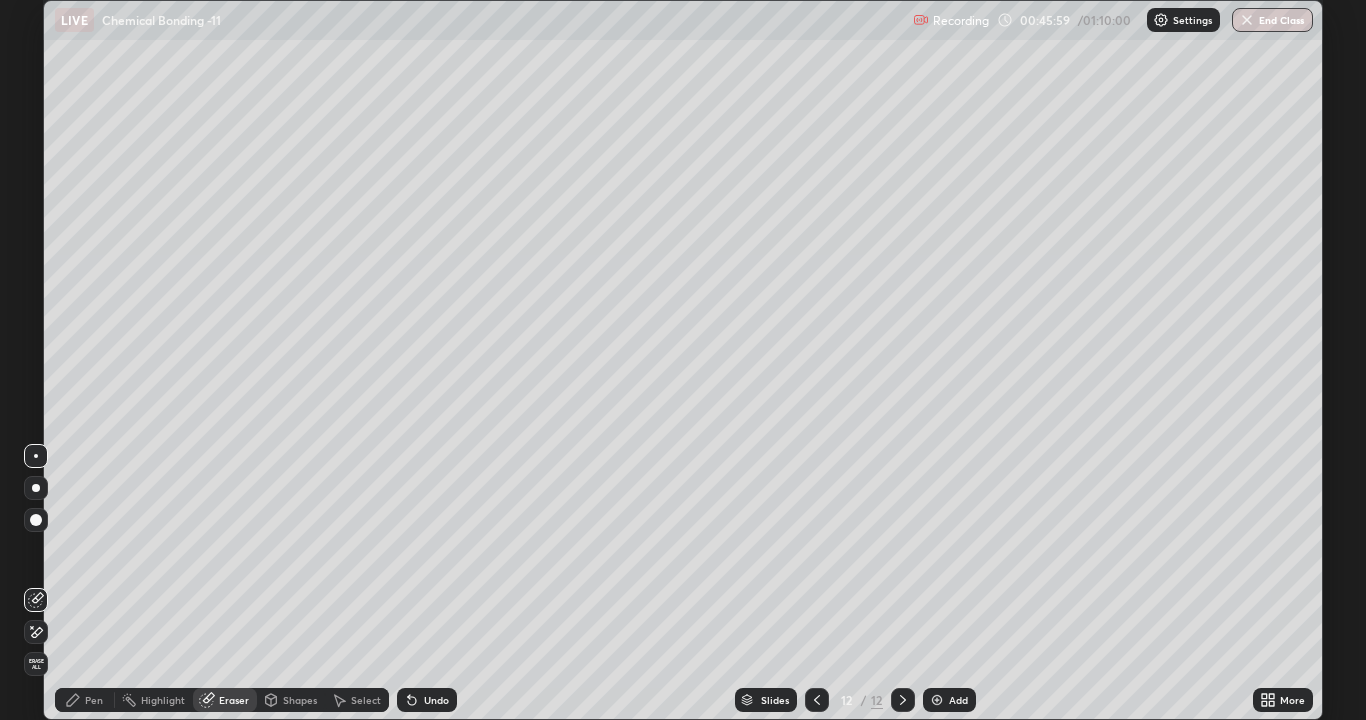 click on "Pen" at bounding box center [85, 700] 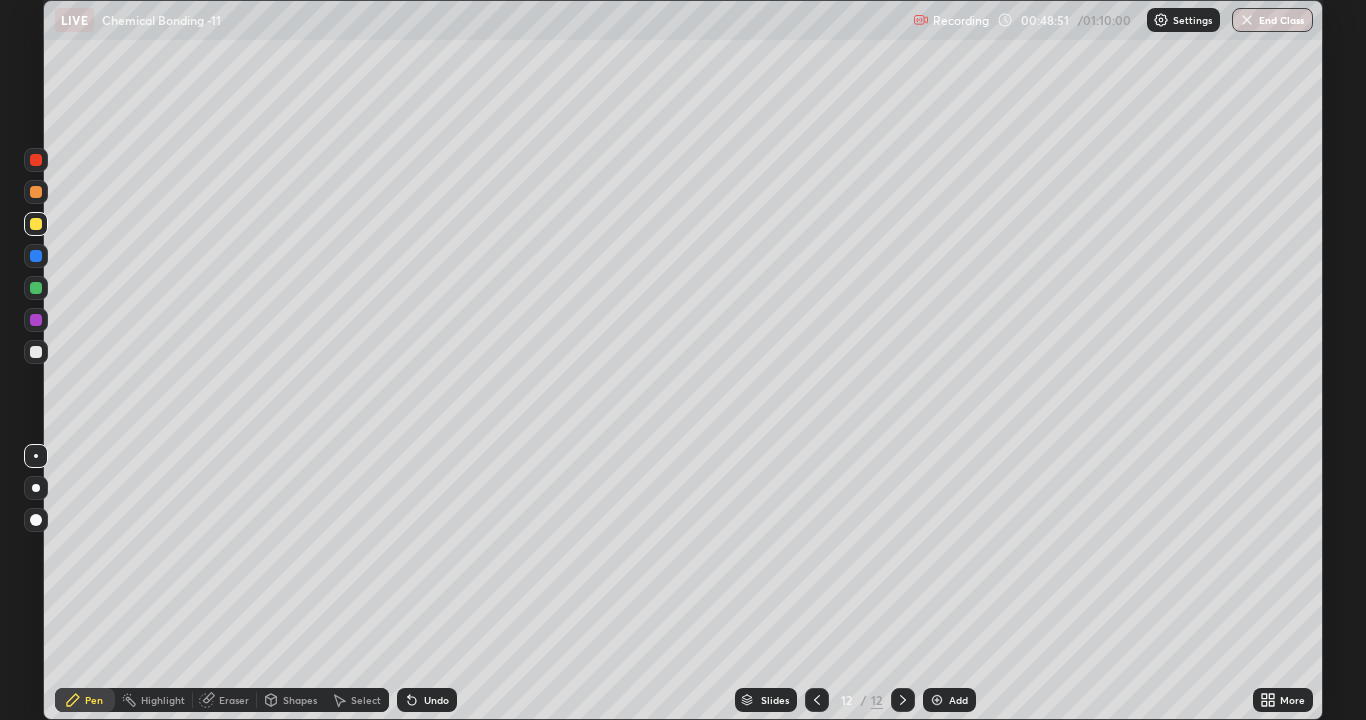click on "Add" at bounding box center (958, 700) 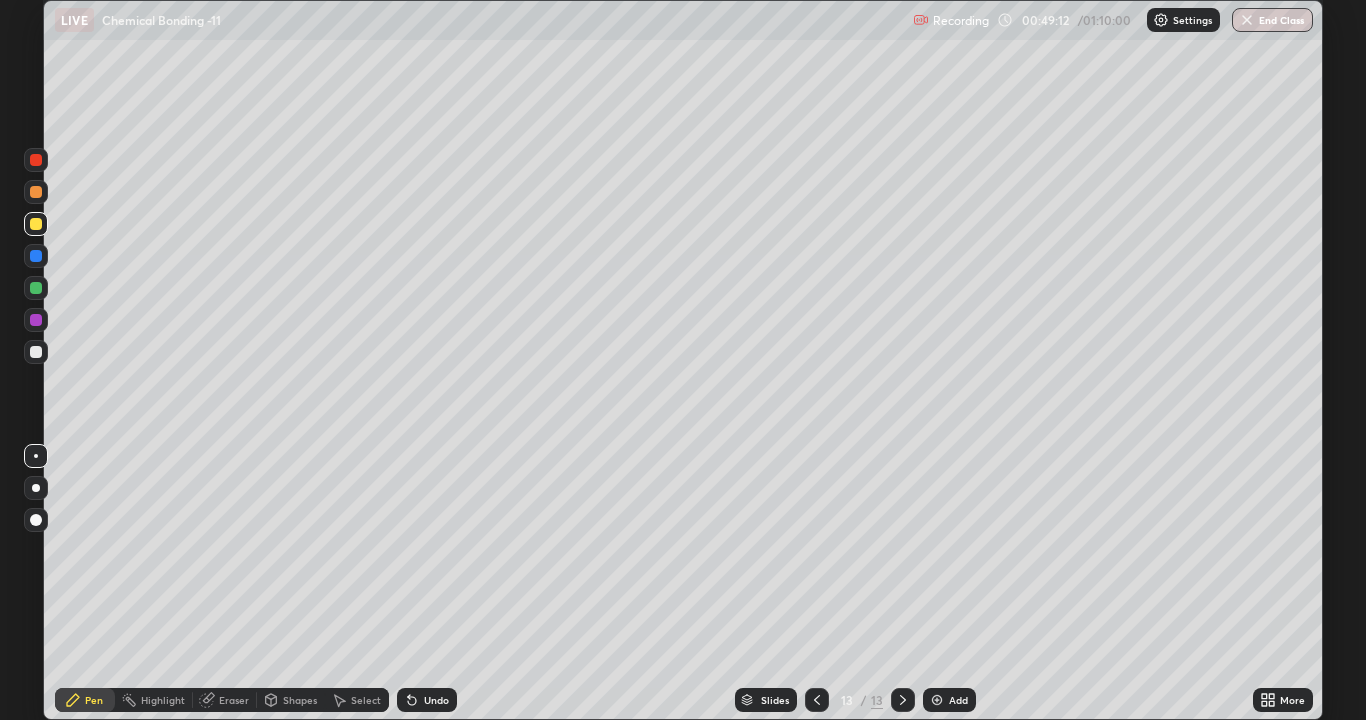 click at bounding box center (36, 352) 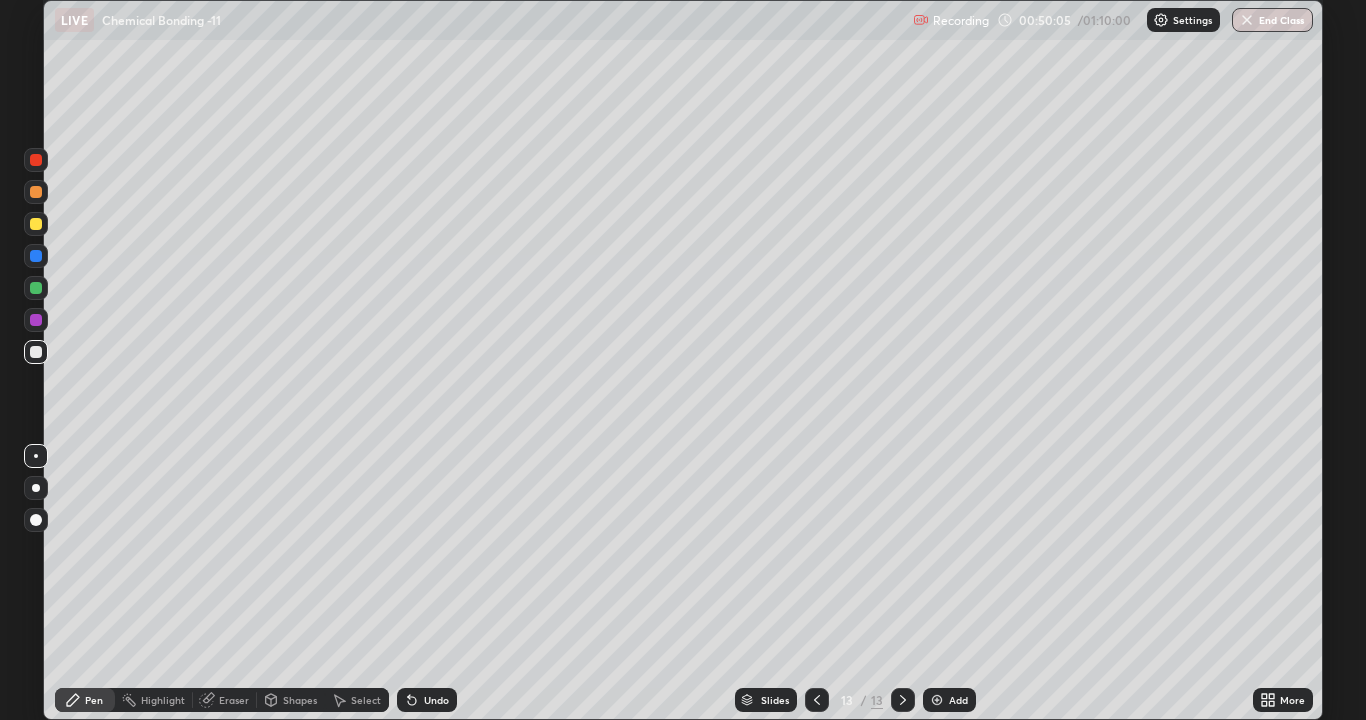 click at bounding box center [36, 288] 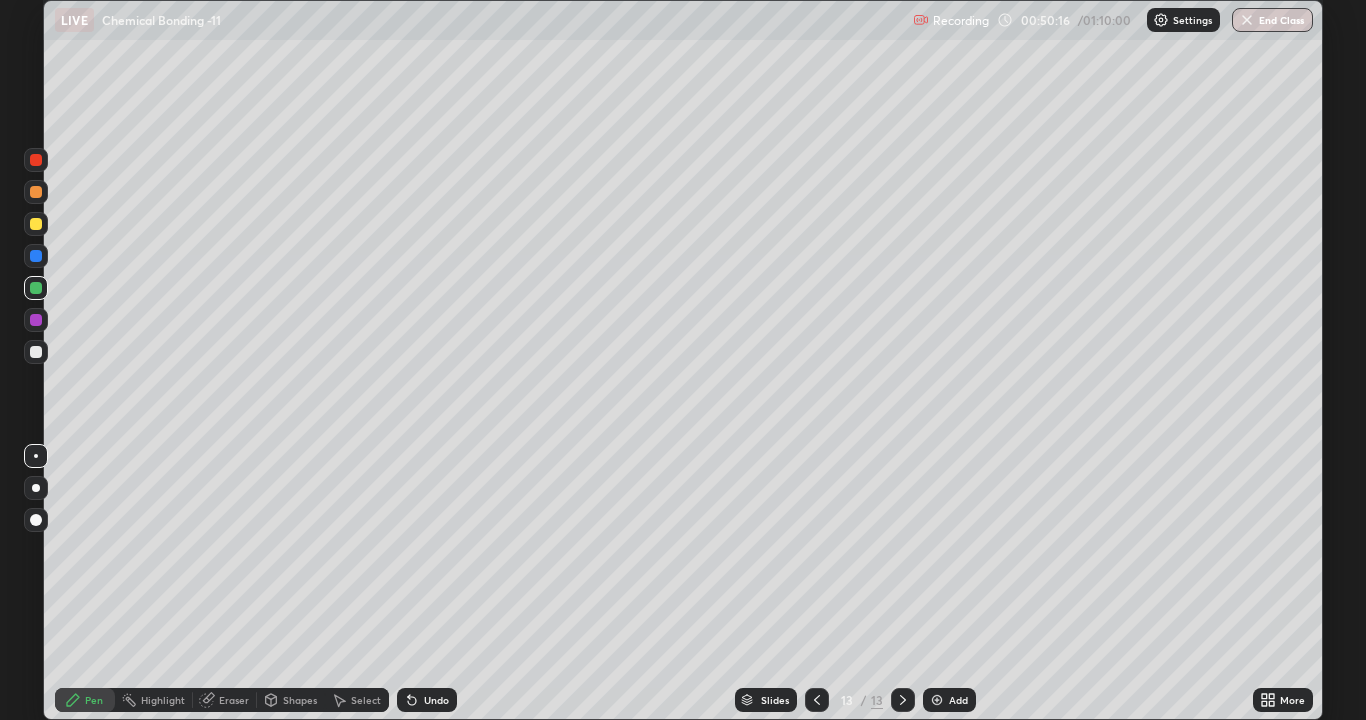 click at bounding box center [36, 320] 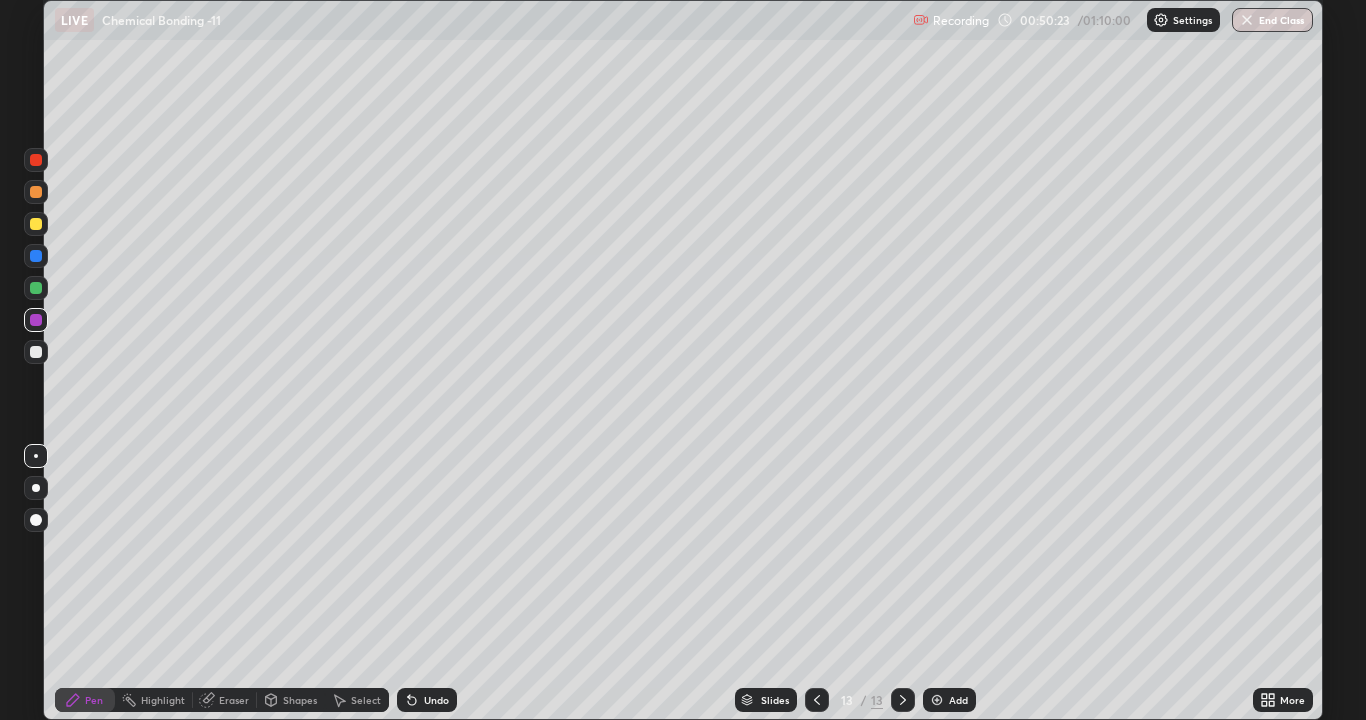 click at bounding box center [36, 256] 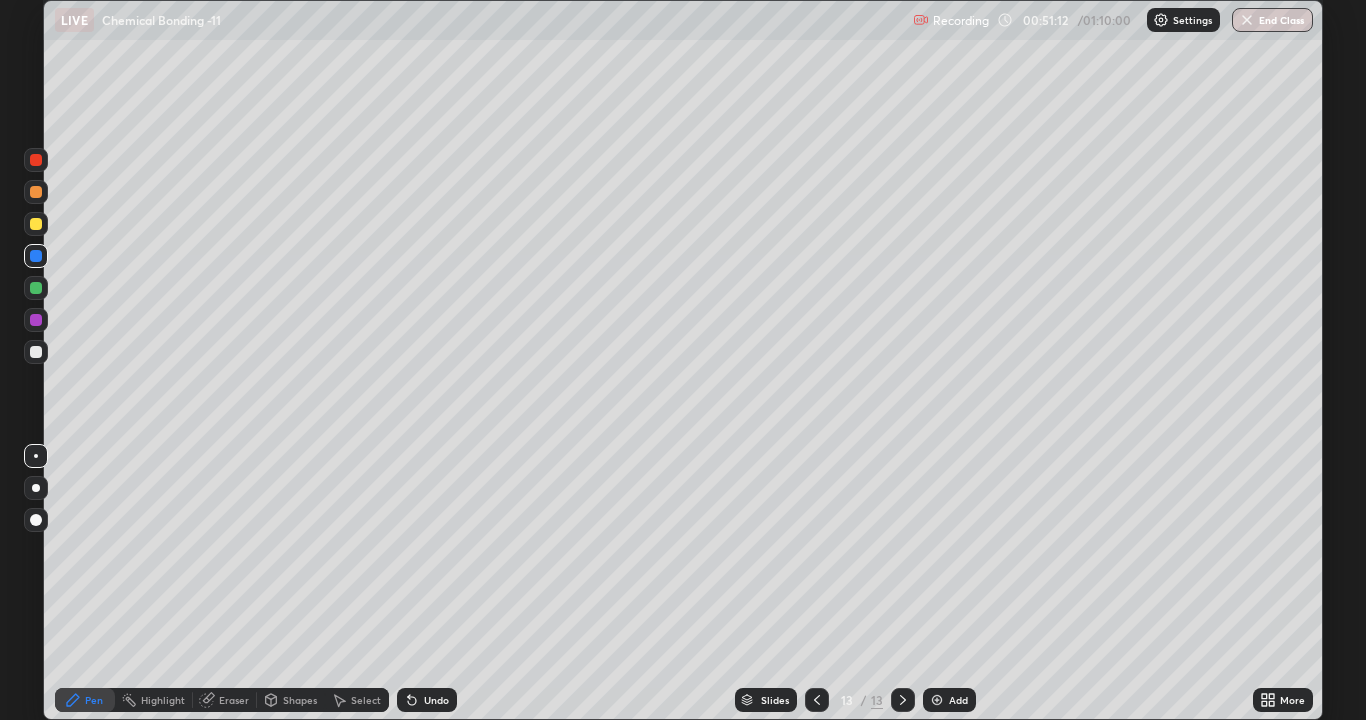 click at bounding box center [36, 352] 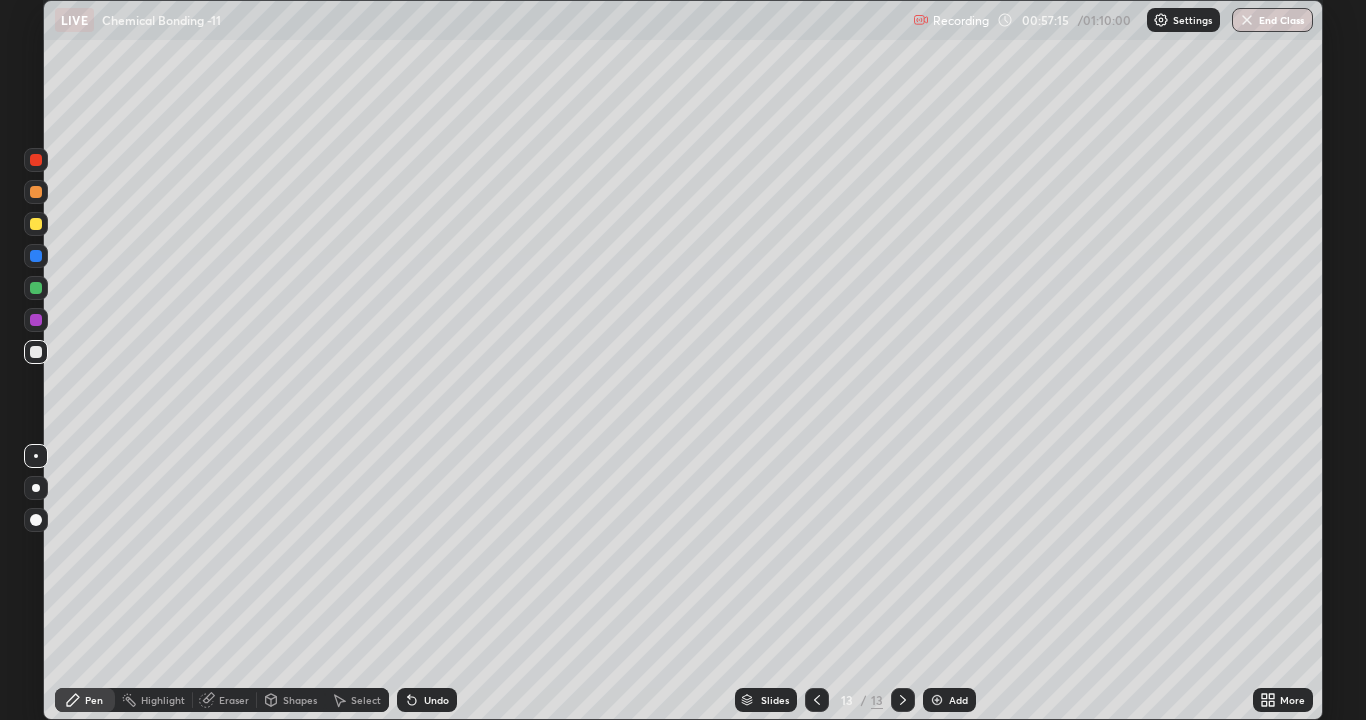 click on "Add" at bounding box center (958, 700) 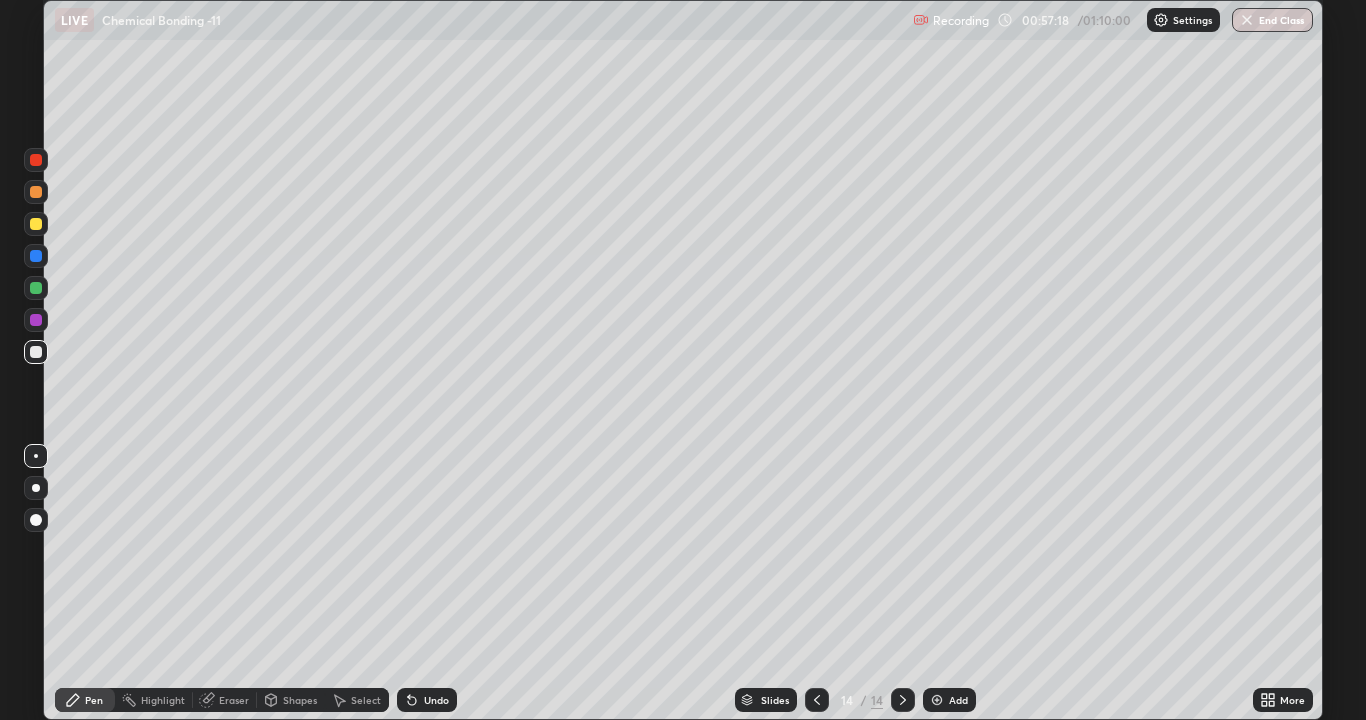 click at bounding box center (36, 224) 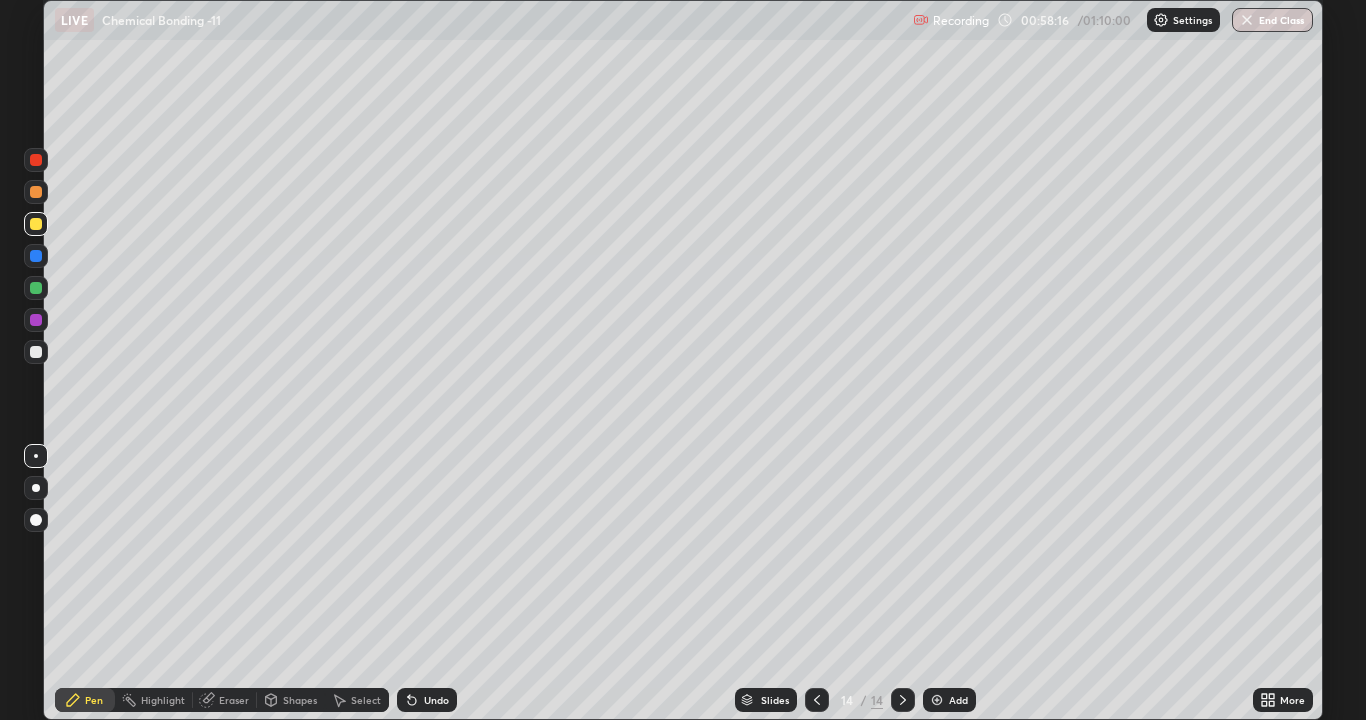 click at bounding box center [36, 352] 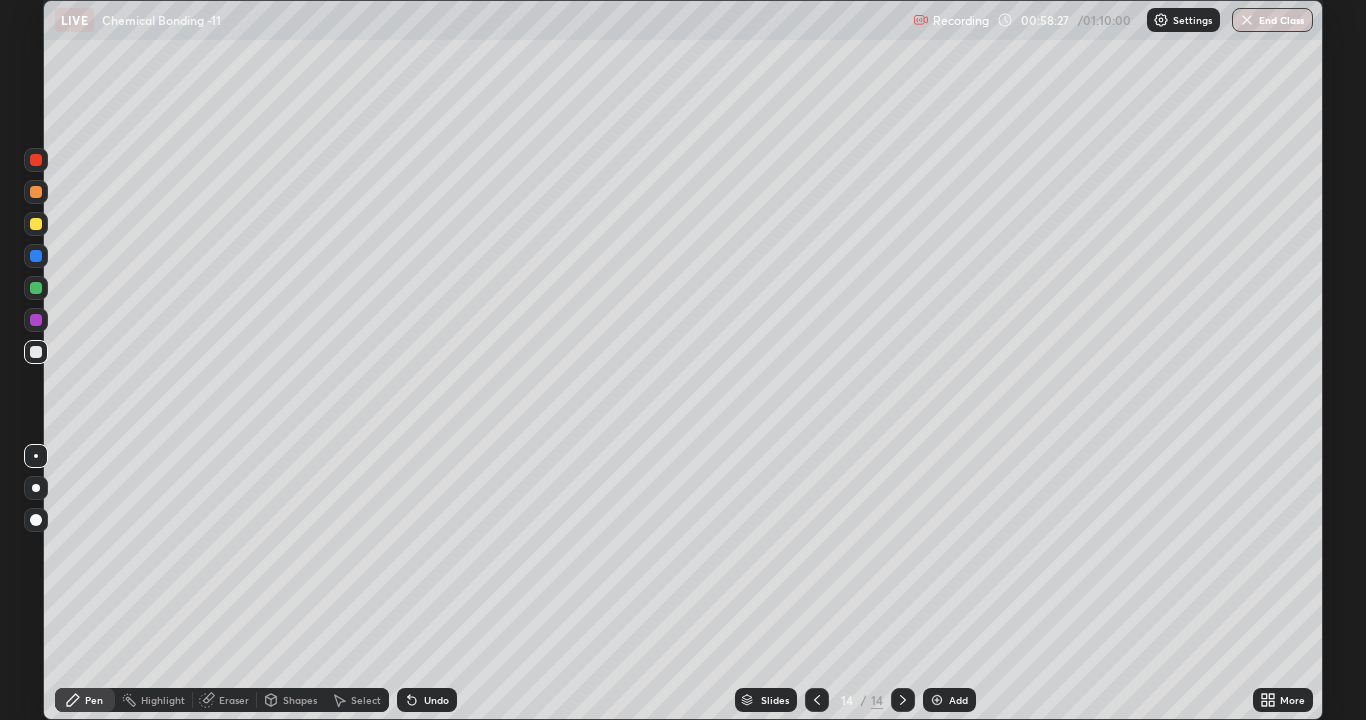 click at bounding box center (36, 320) 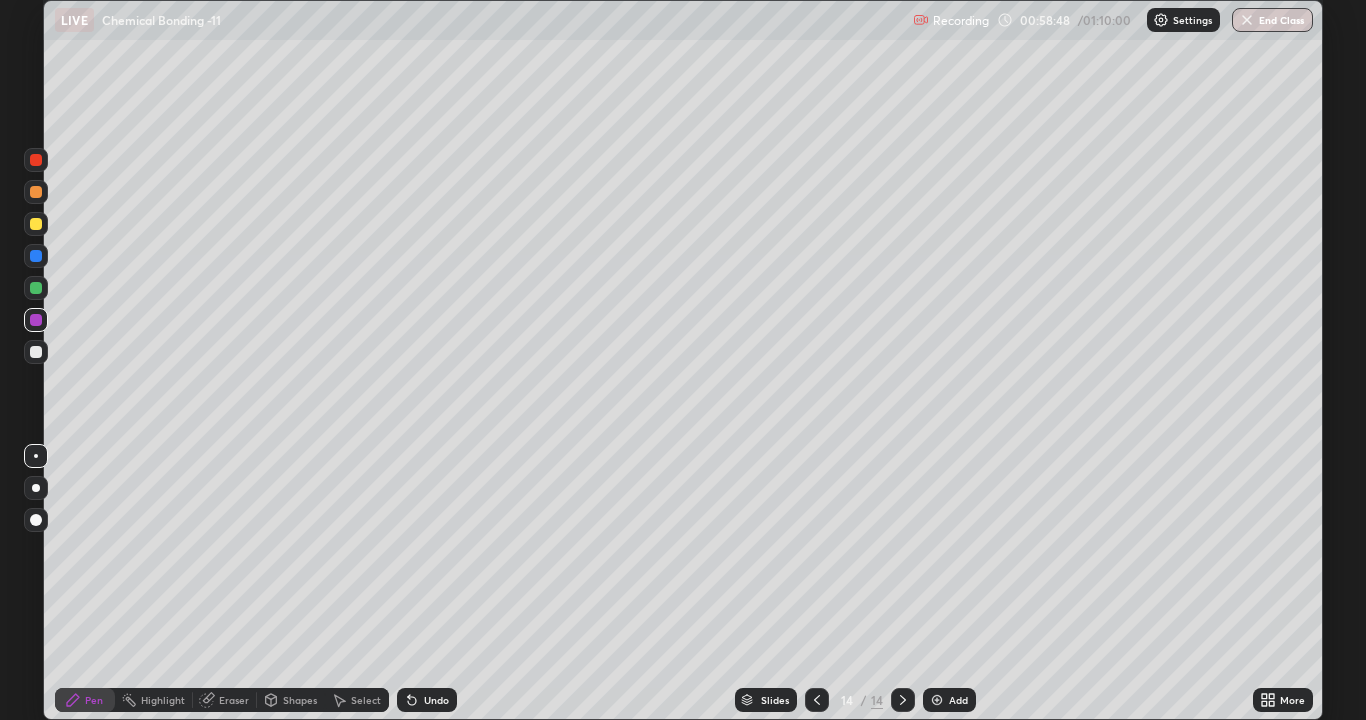 click at bounding box center (36, 352) 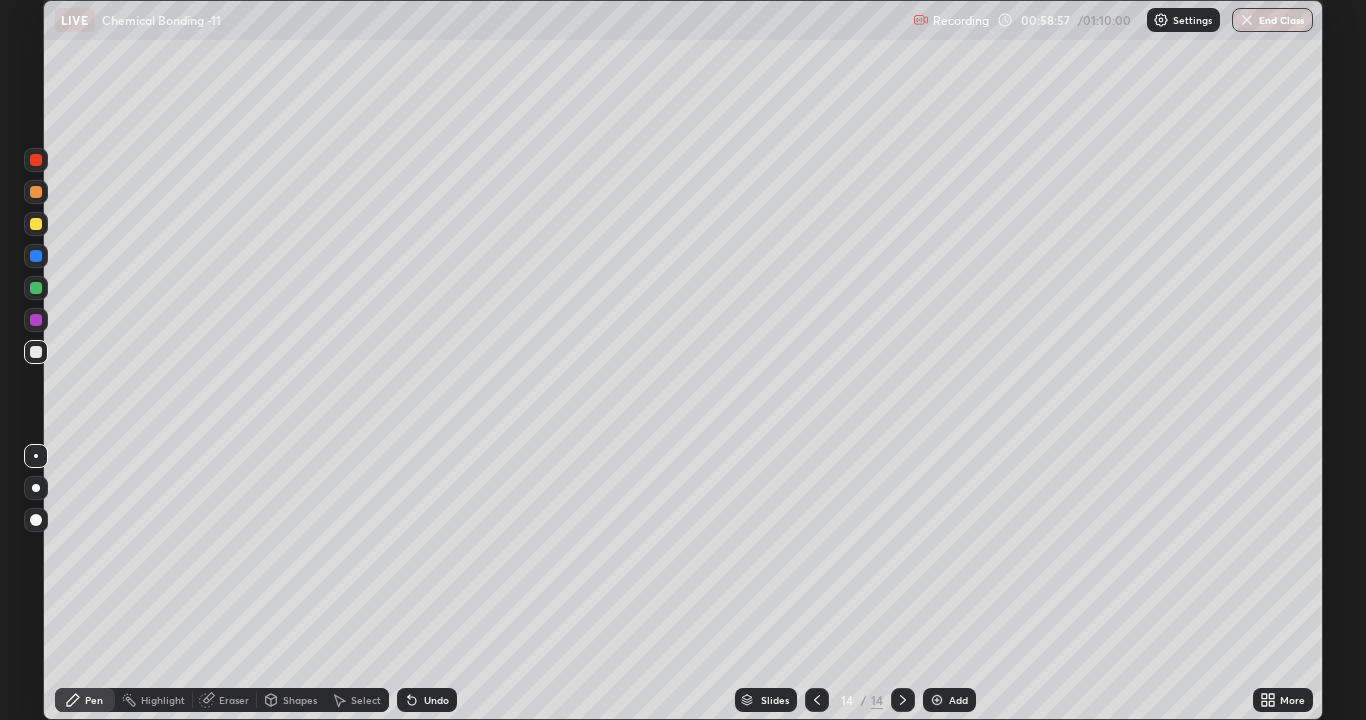 click at bounding box center (36, 320) 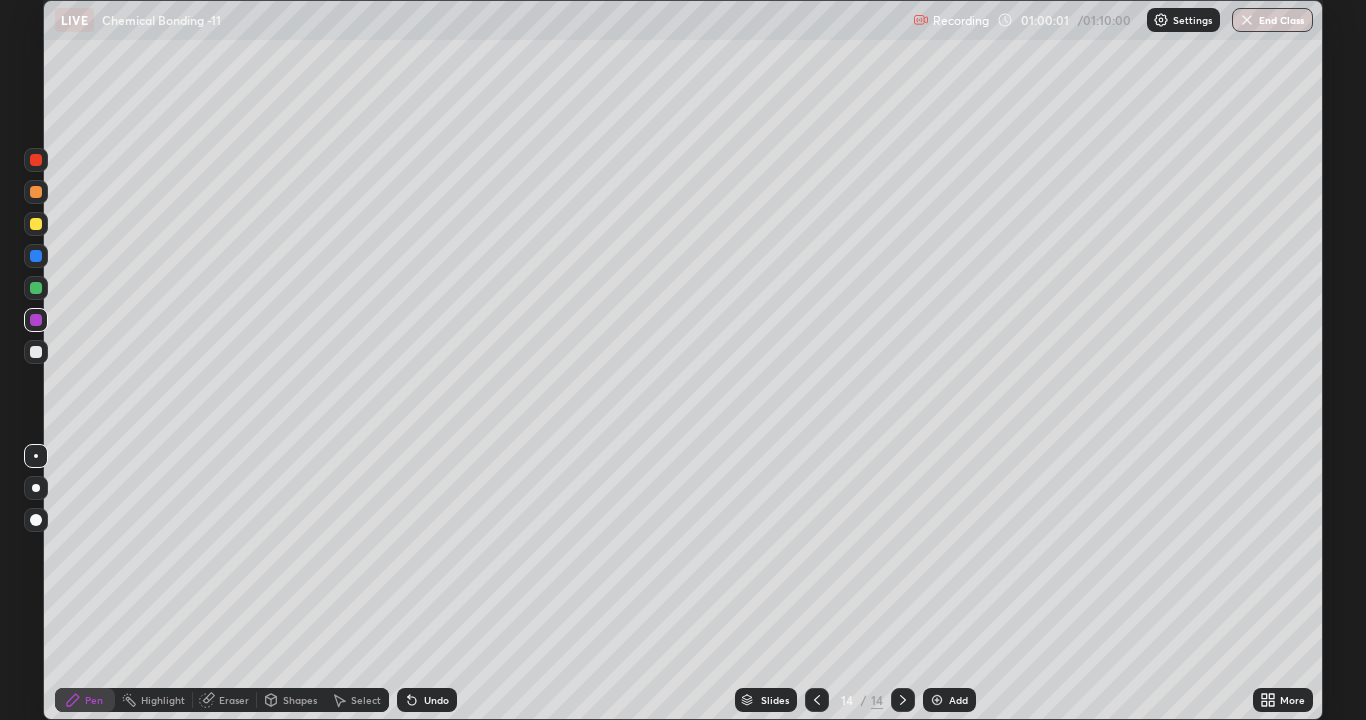 click on "Add" at bounding box center (949, 700) 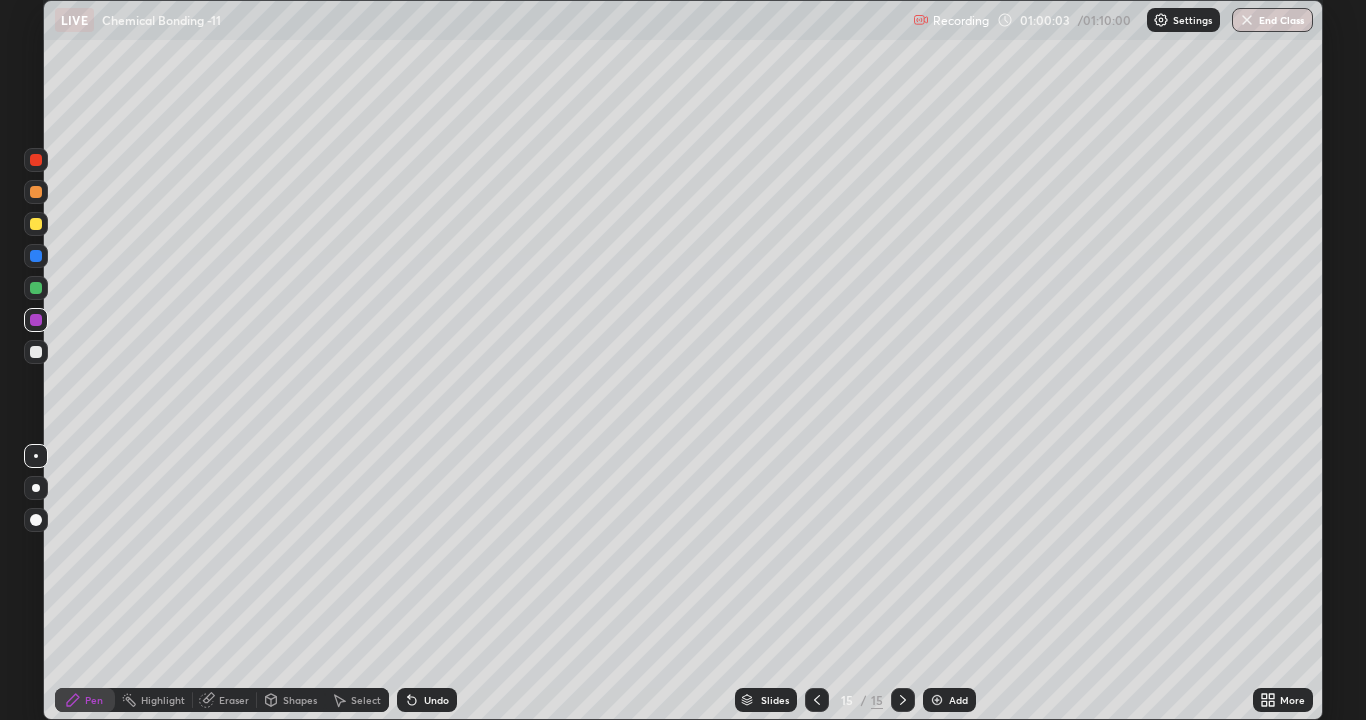 click at bounding box center (36, 224) 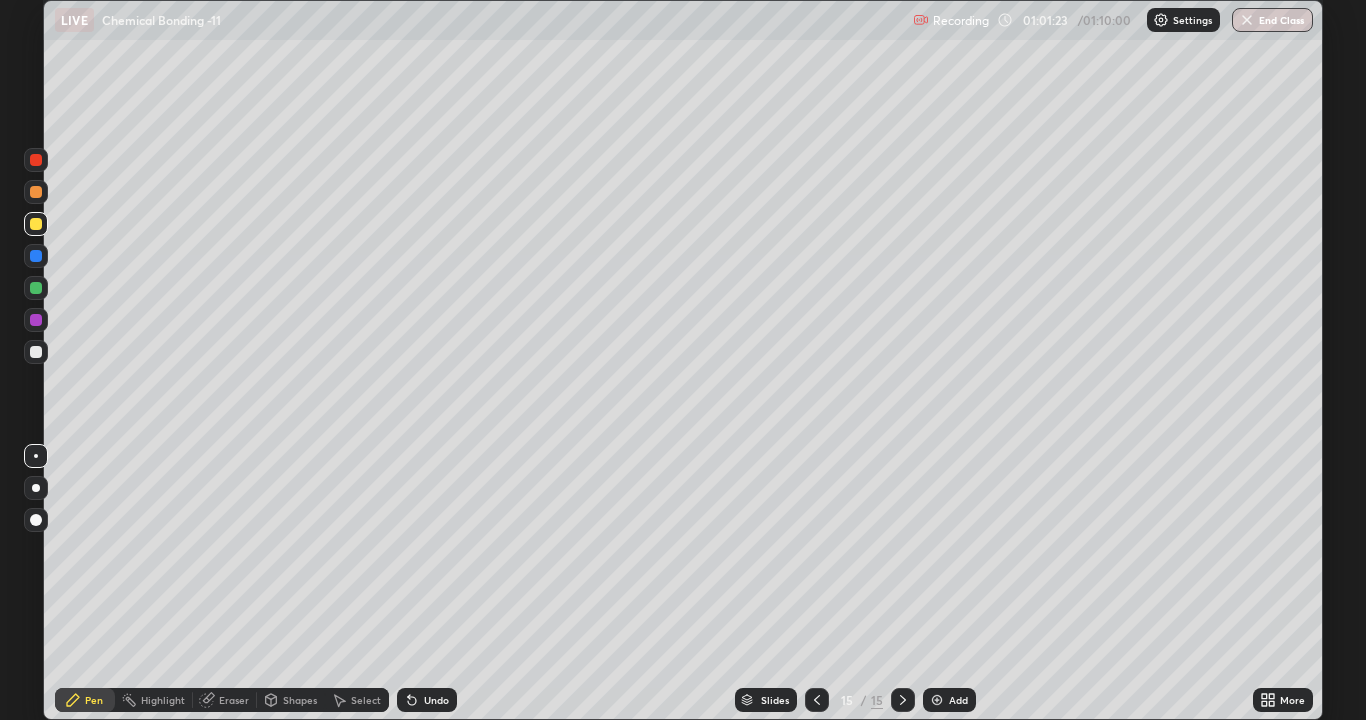 click on "Eraser" at bounding box center [234, 700] 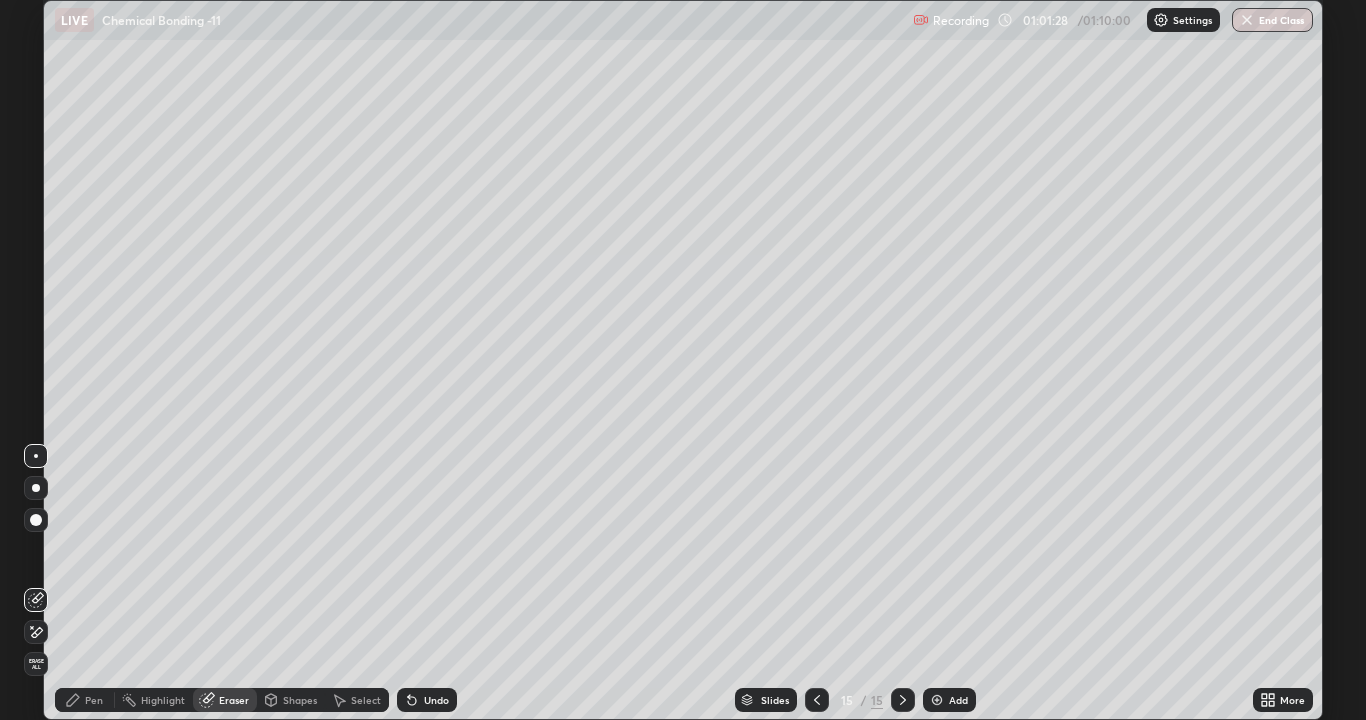 click on "Pen" at bounding box center [94, 700] 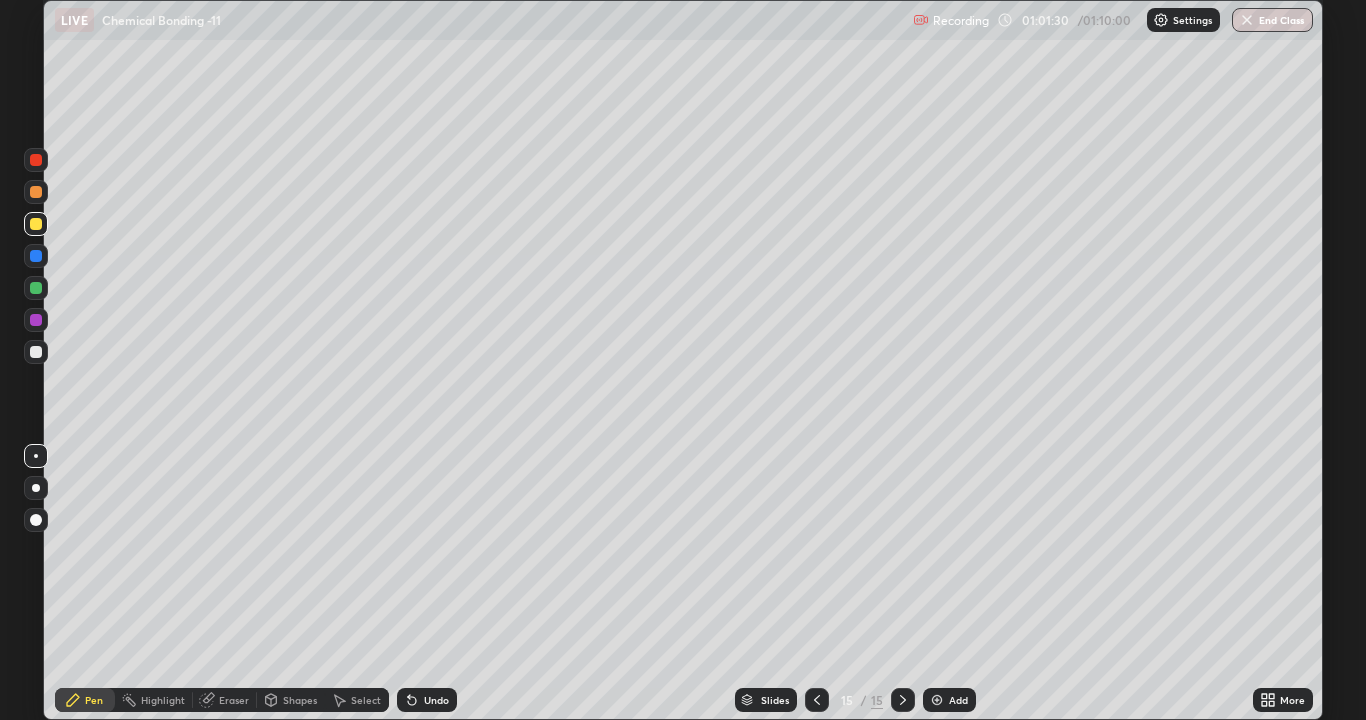 click at bounding box center (36, 320) 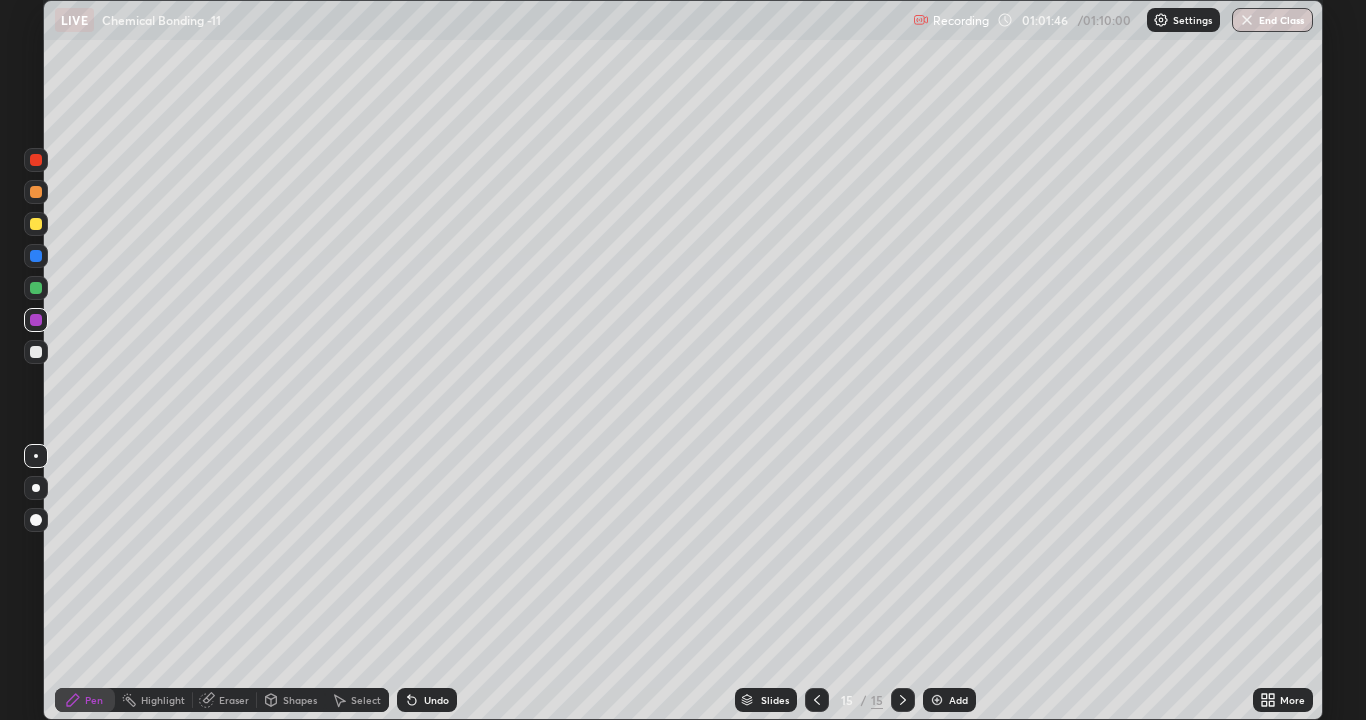 click at bounding box center (36, 352) 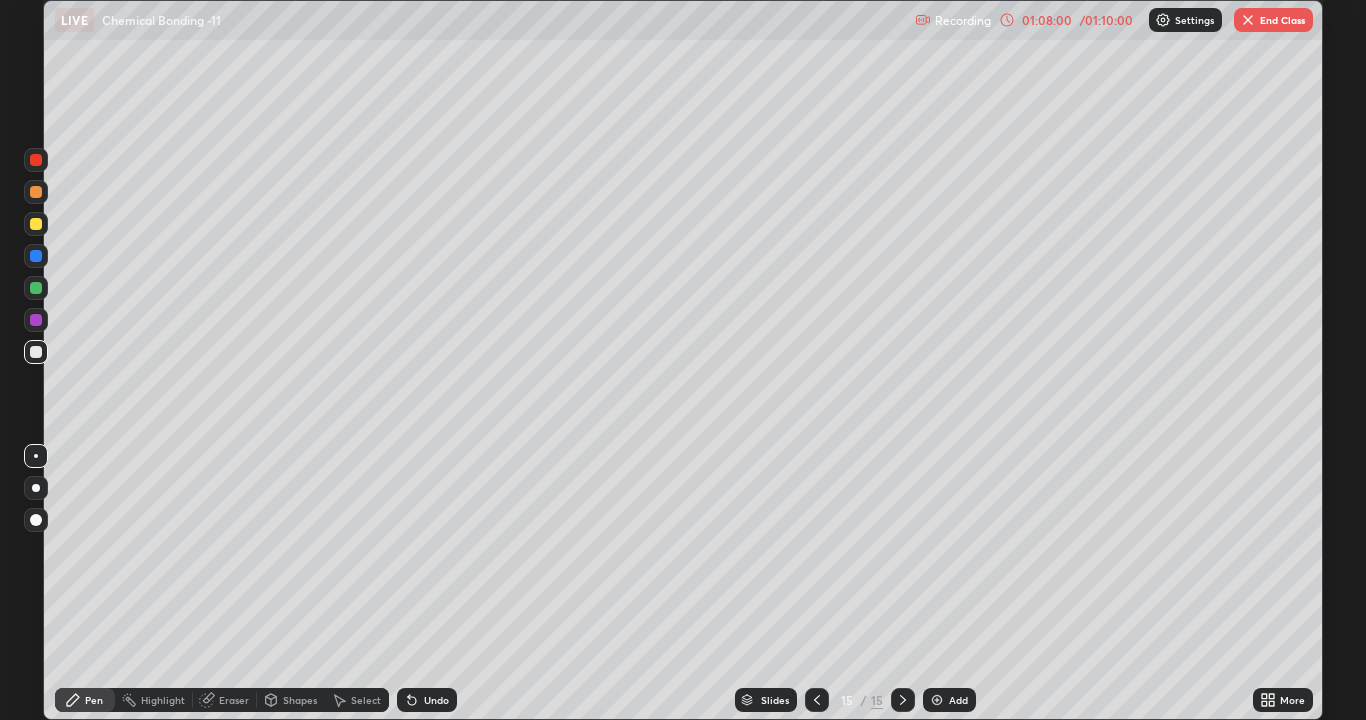 click on "End Class" at bounding box center (1273, 20) 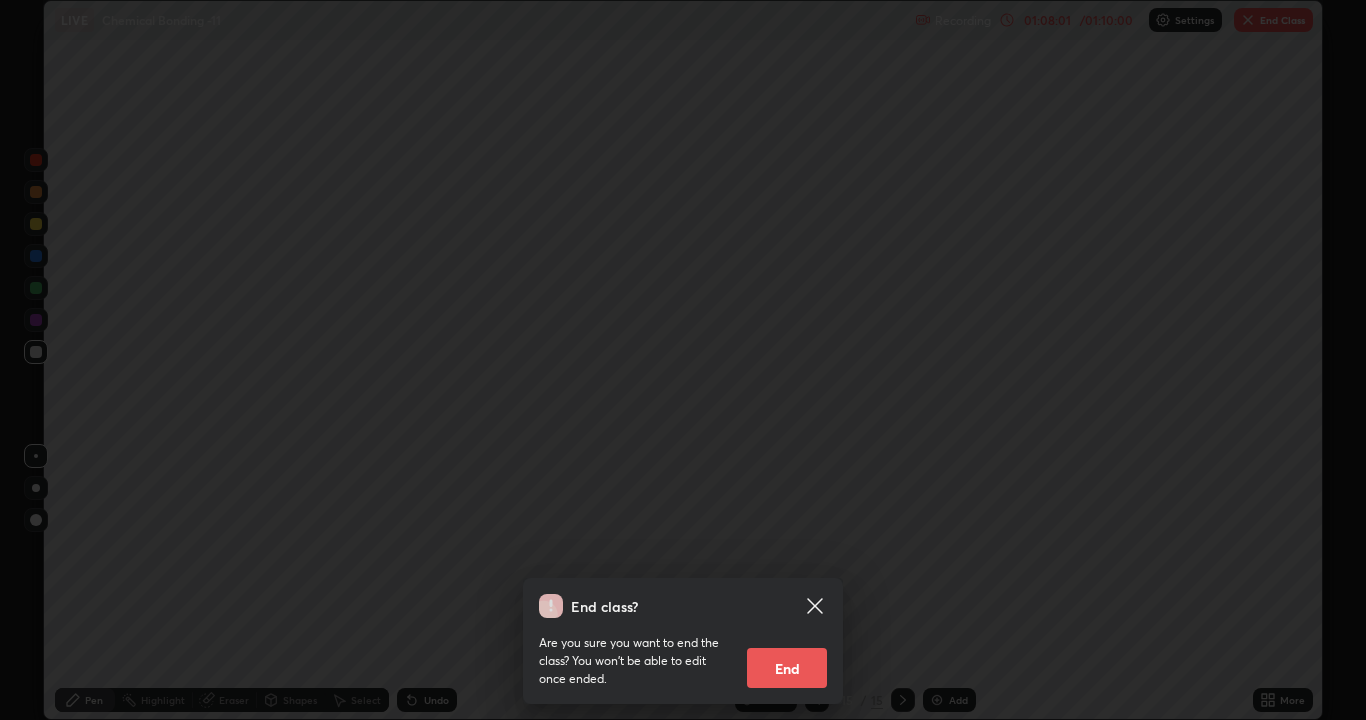 click on "End" at bounding box center (787, 668) 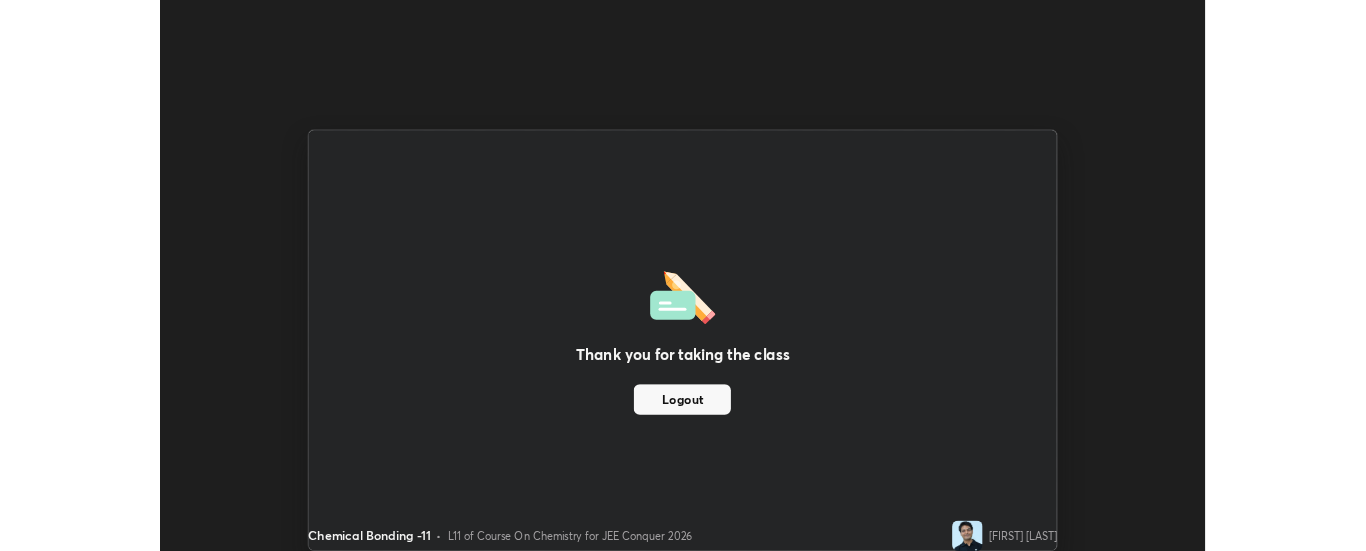 scroll, scrollTop: 551, scrollLeft: 1366, axis: both 